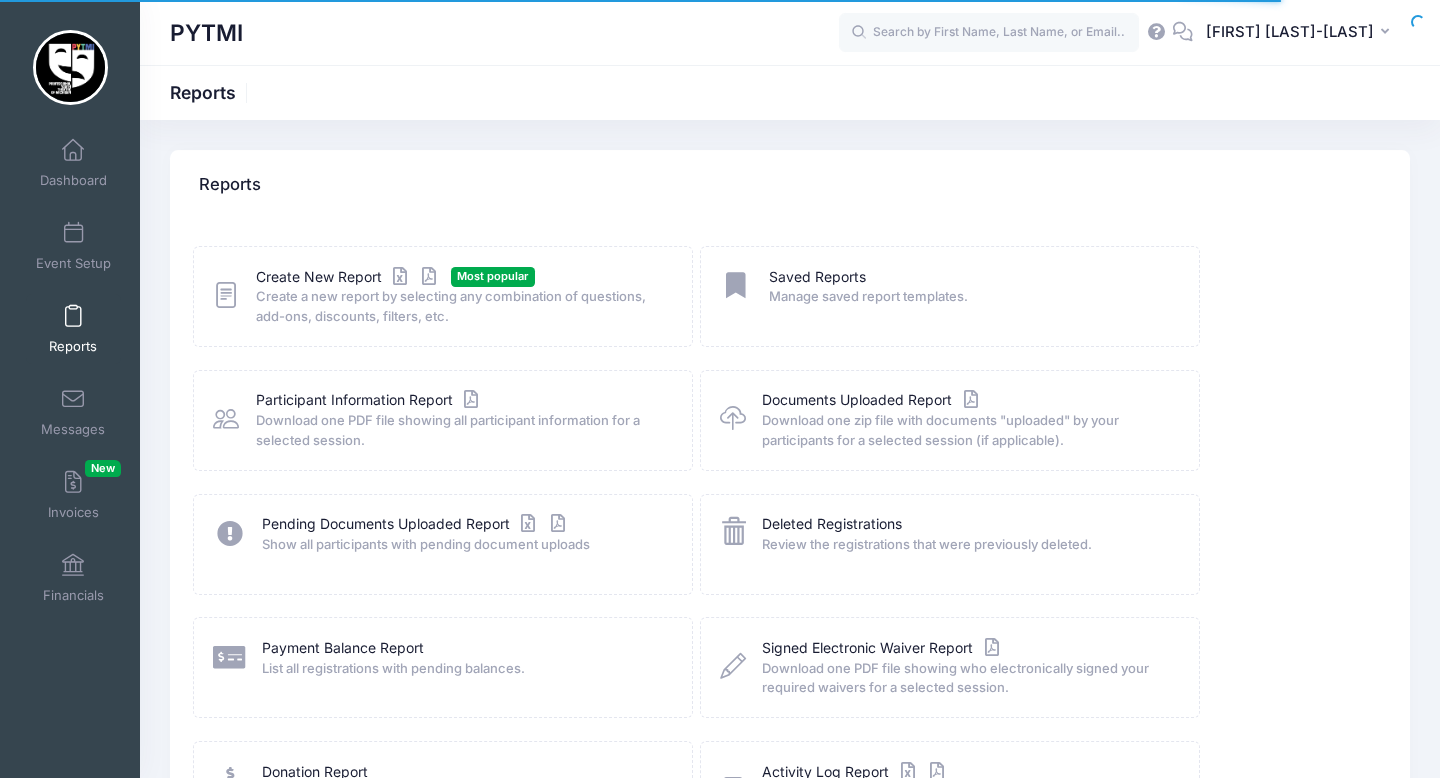 scroll, scrollTop: 0, scrollLeft: 0, axis: both 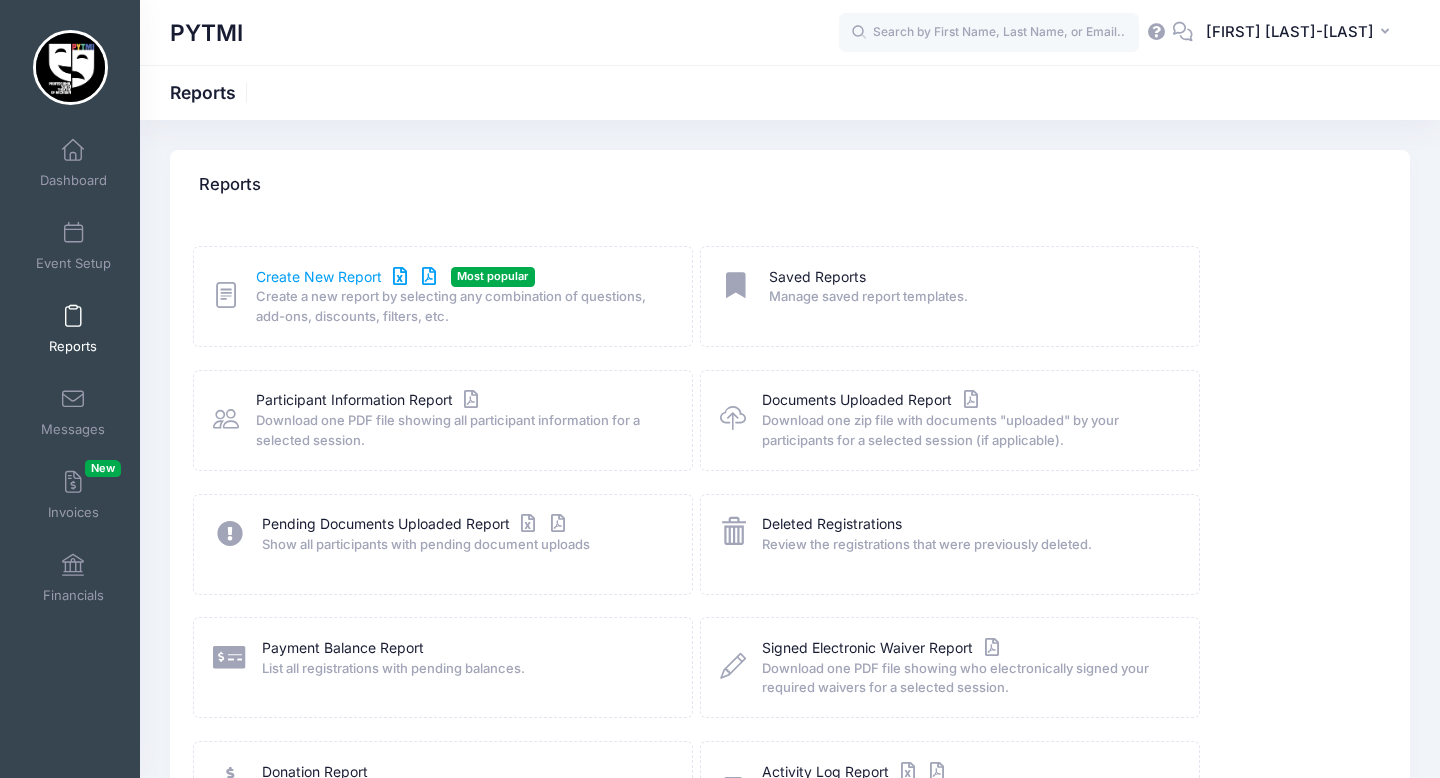click on "Create New Report" at bounding box center [349, 277] 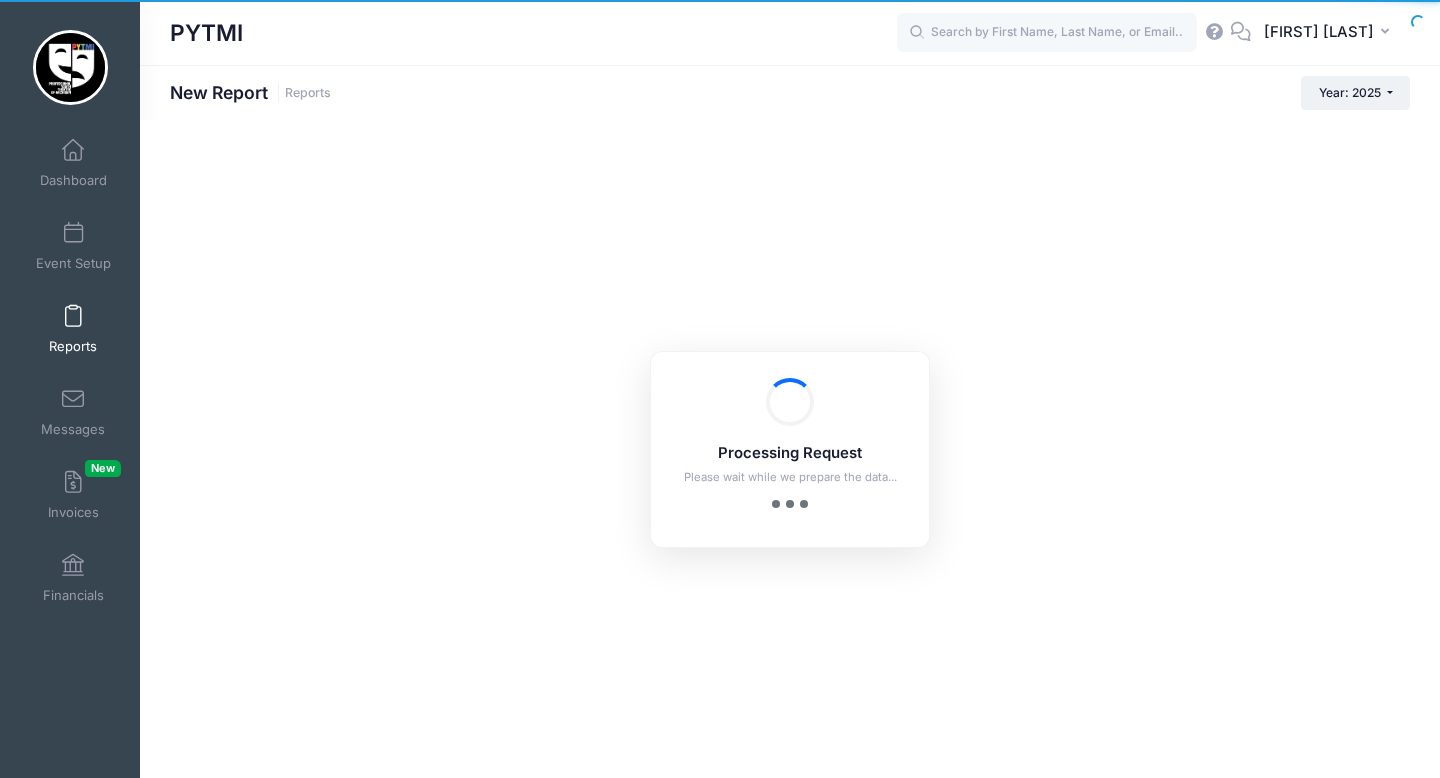 scroll, scrollTop: 0, scrollLeft: 0, axis: both 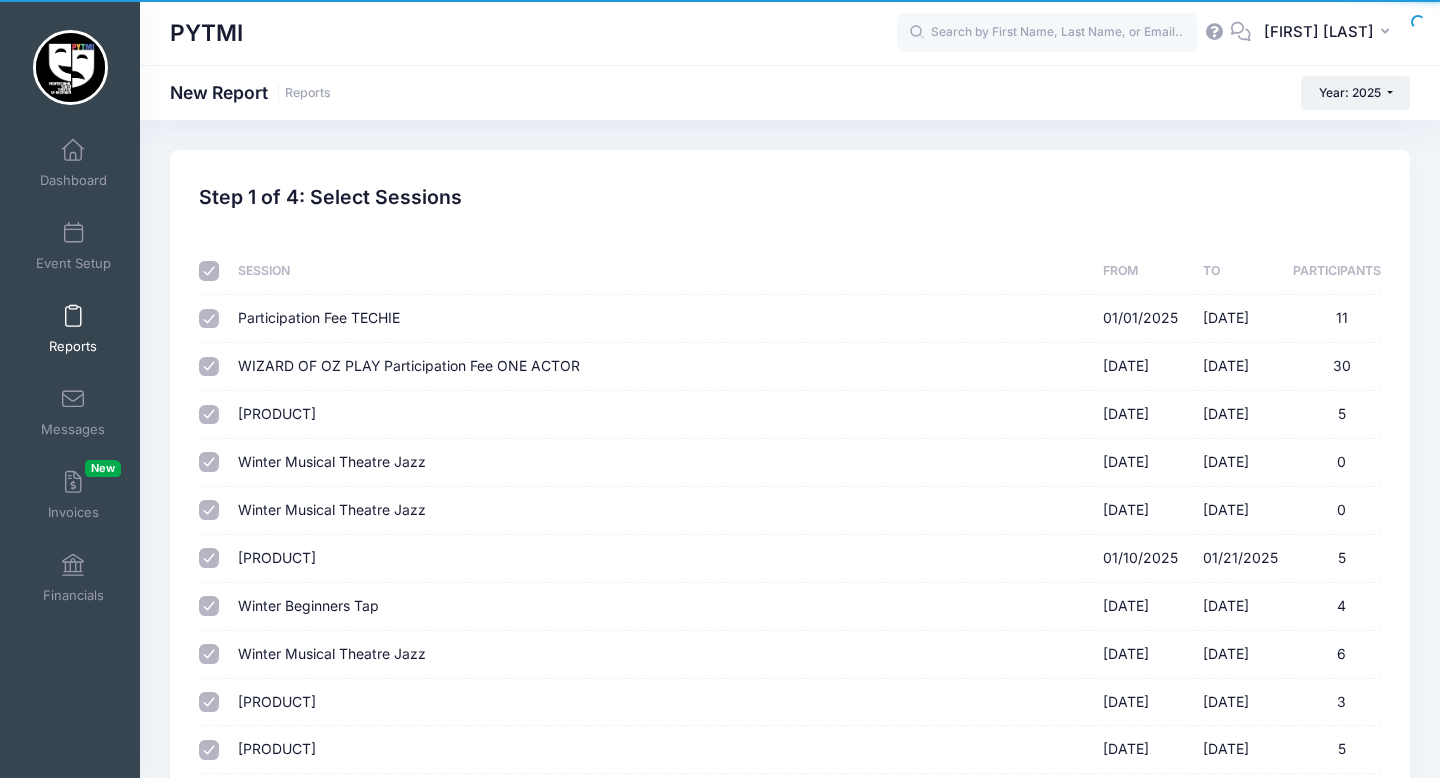click at bounding box center [209, 271] 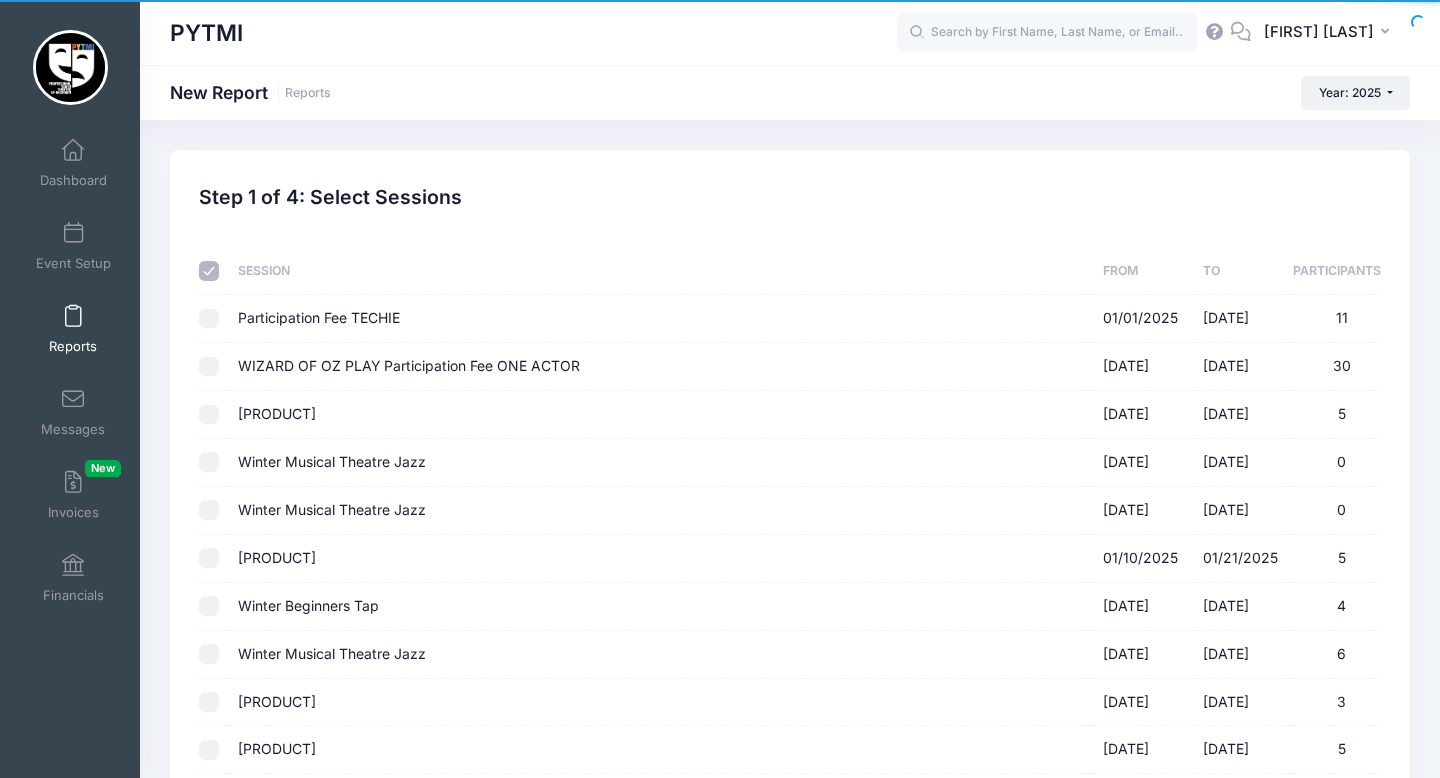 checkbox on "false" 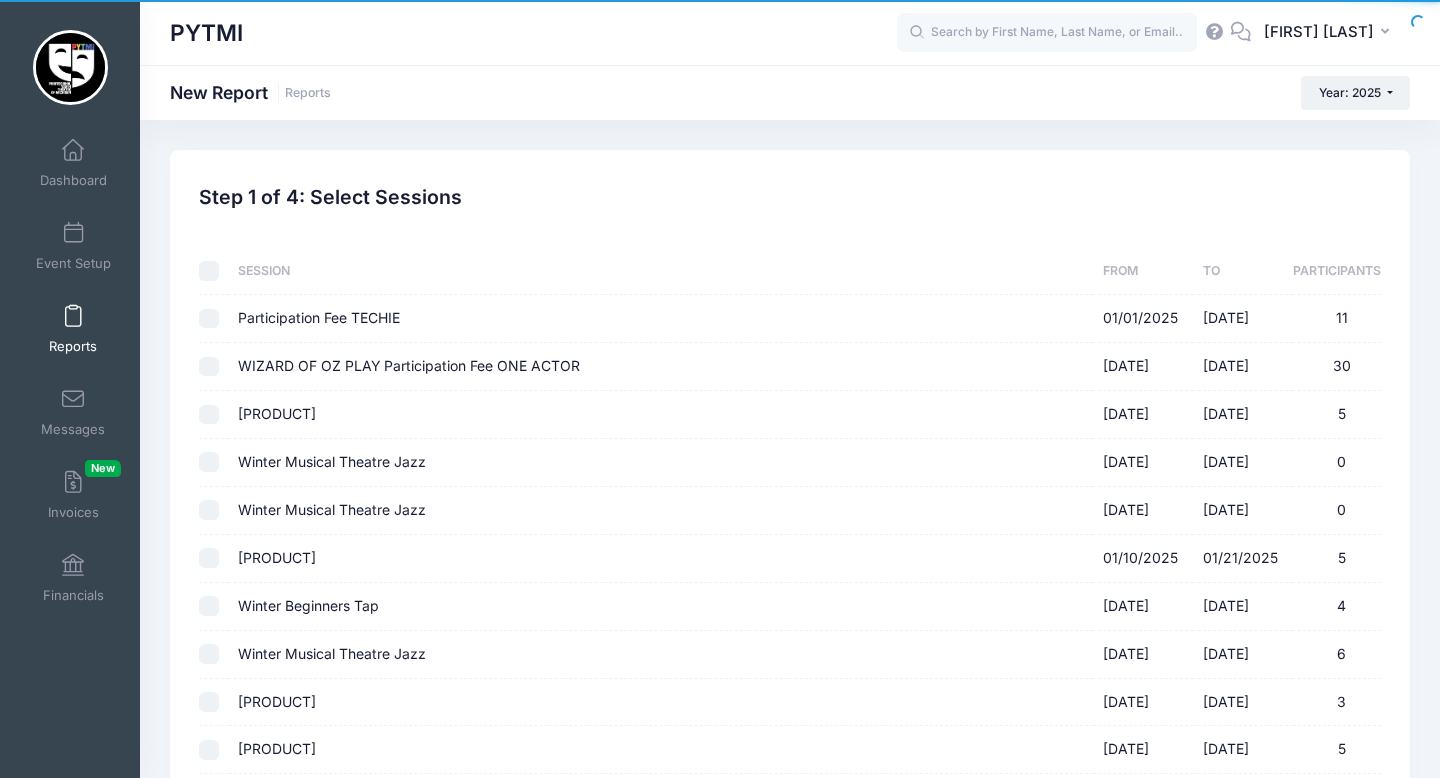 checkbox on "false" 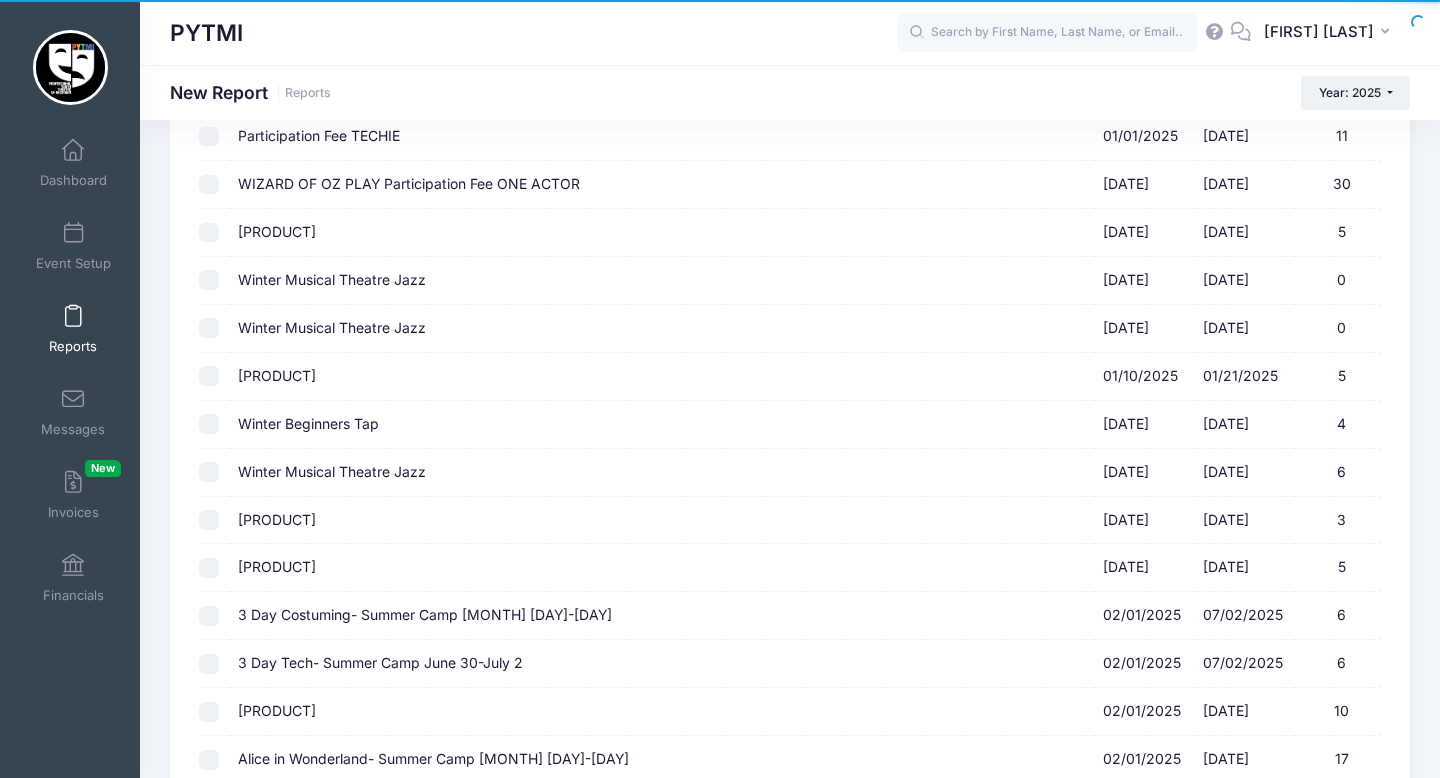 scroll, scrollTop: 0, scrollLeft: 0, axis: both 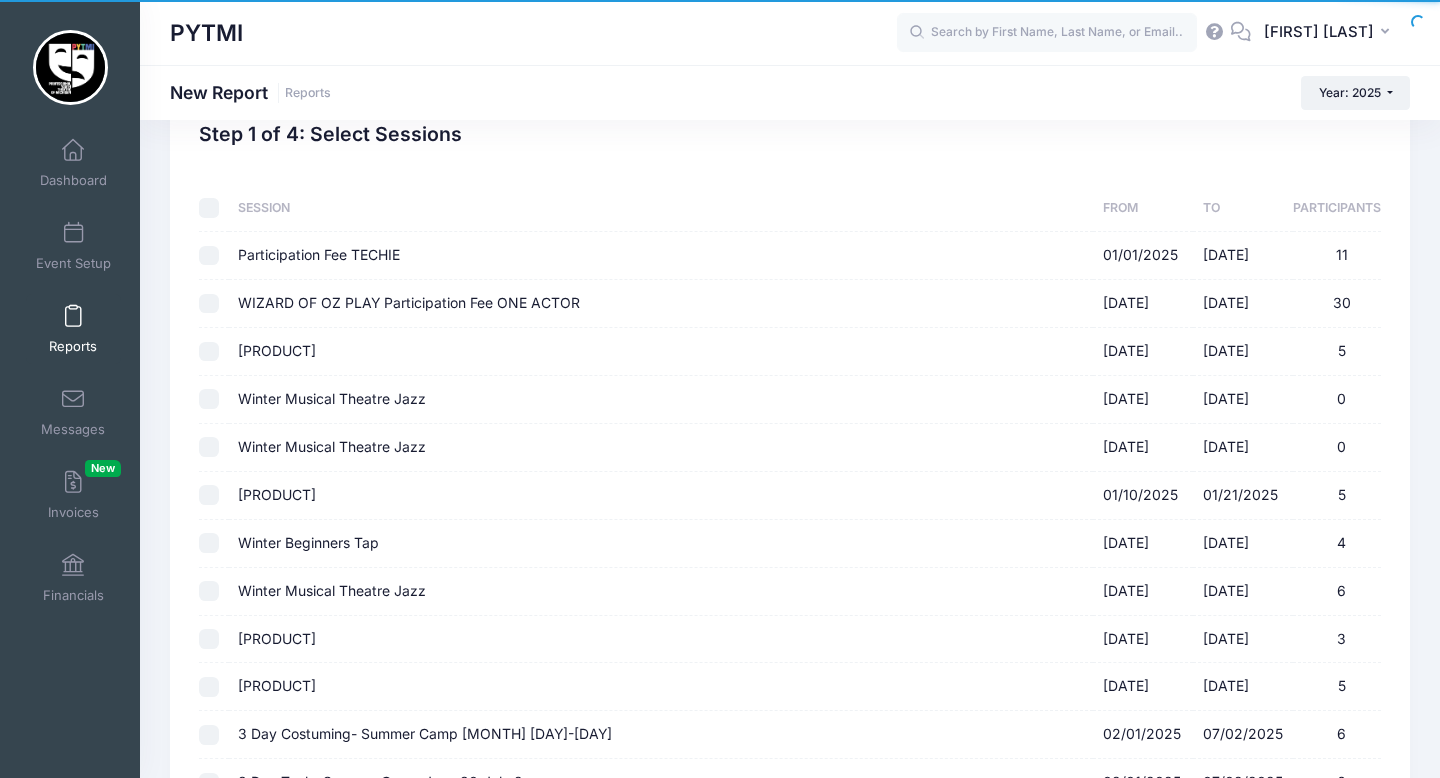 click on "From" at bounding box center (1143, 208) 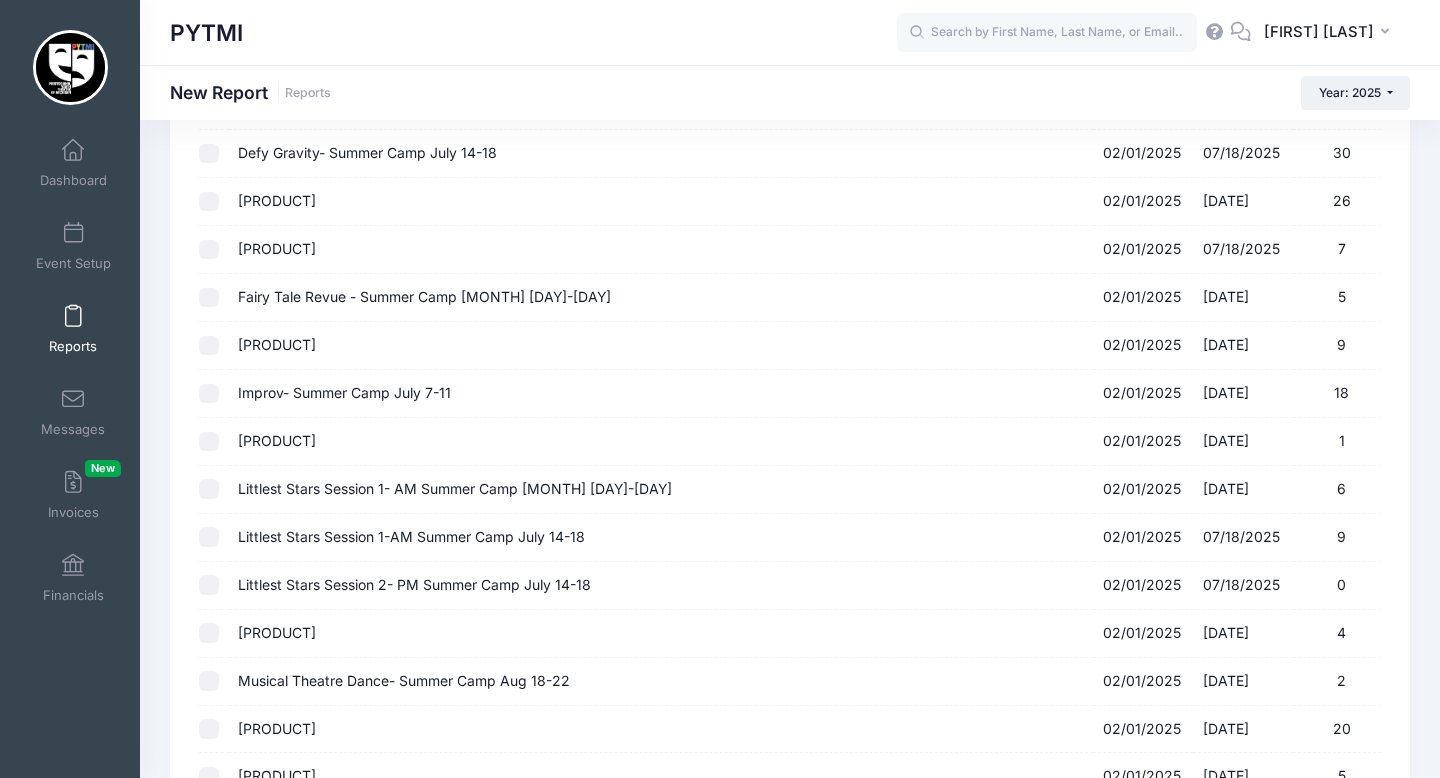 scroll, scrollTop: 1120, scrollLeft: 0, axis: vertical 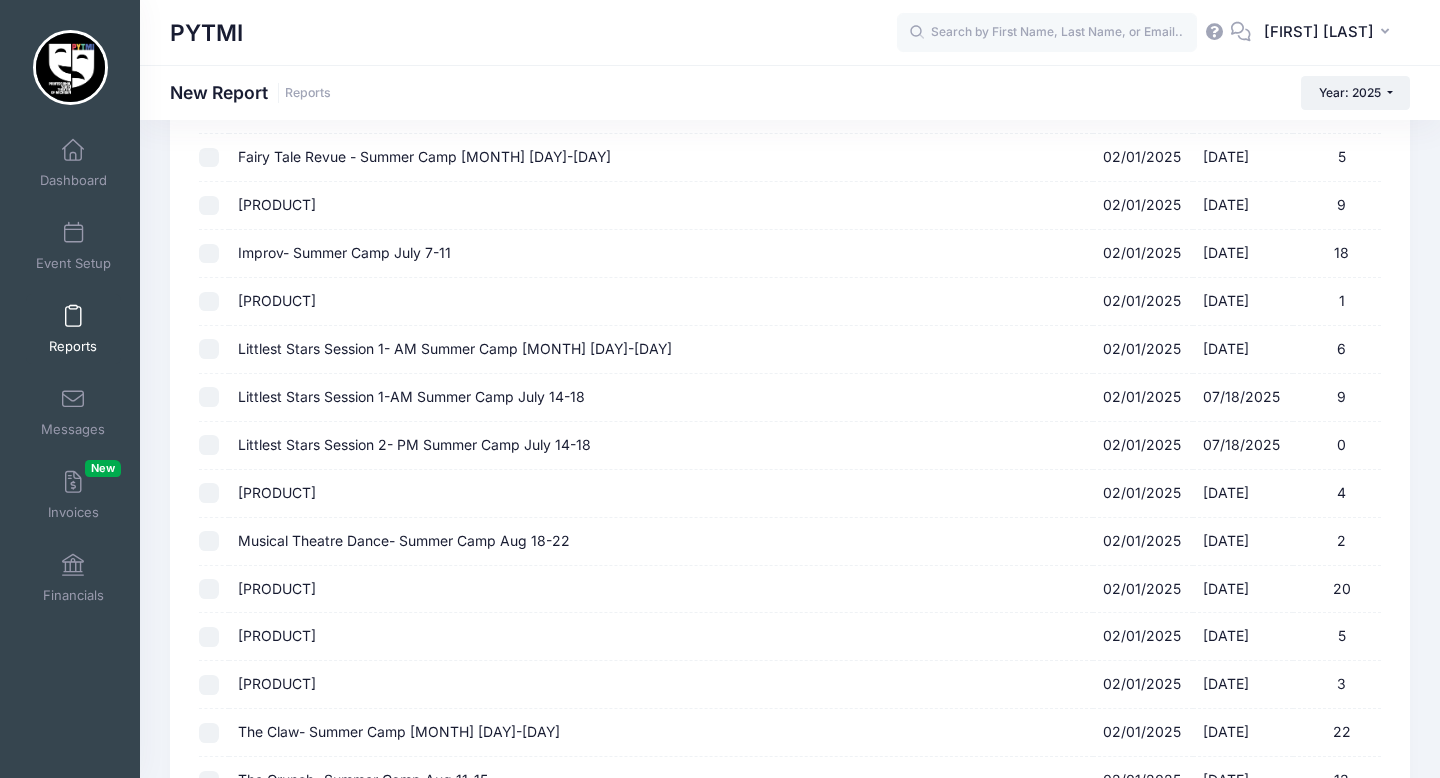 click on "Musical Theatre Dance- Summer Camp Aug 18-22 02/01/2025 - 08/22/2025  2" at bounding box center [209, 541] 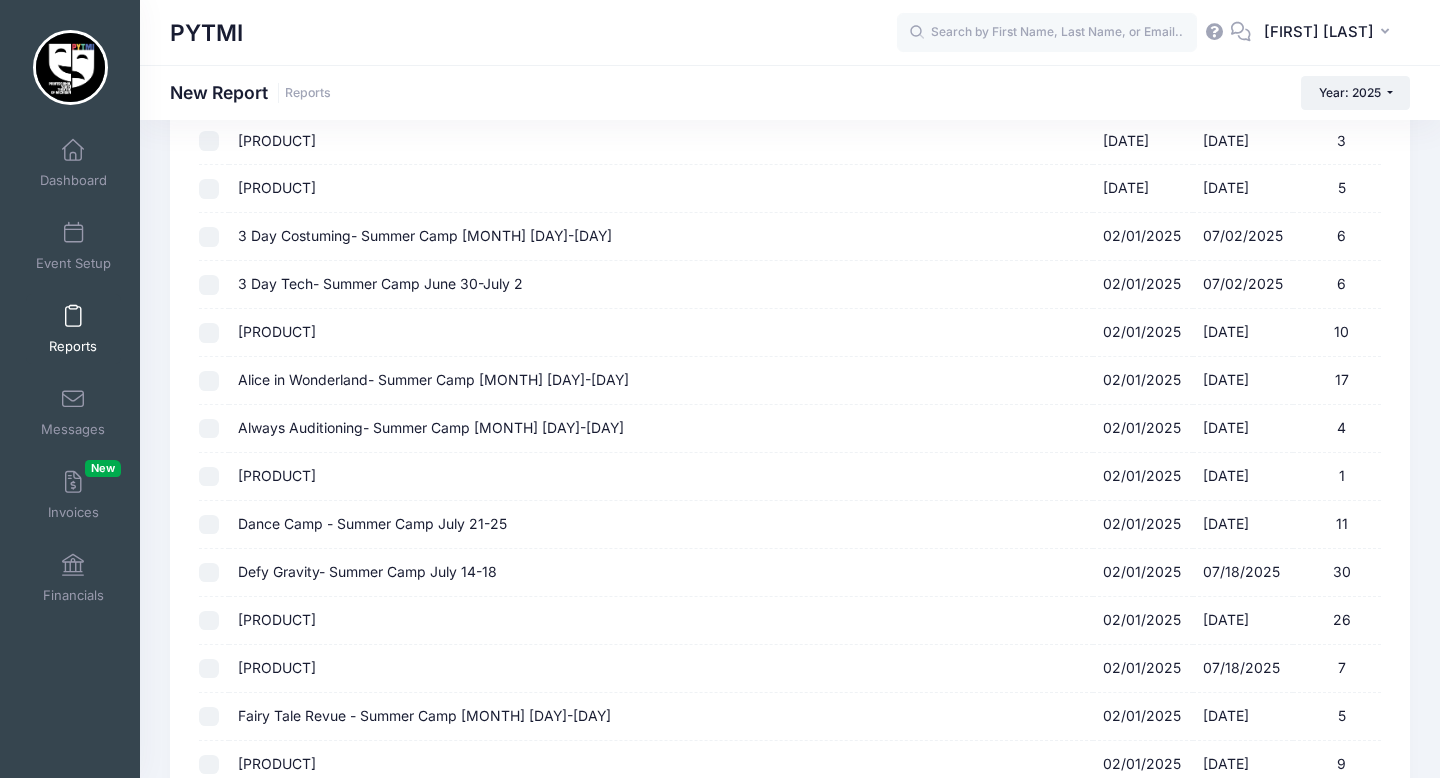 scroll, scrollTop: 559, scrollLeft: 0, axis: vertical 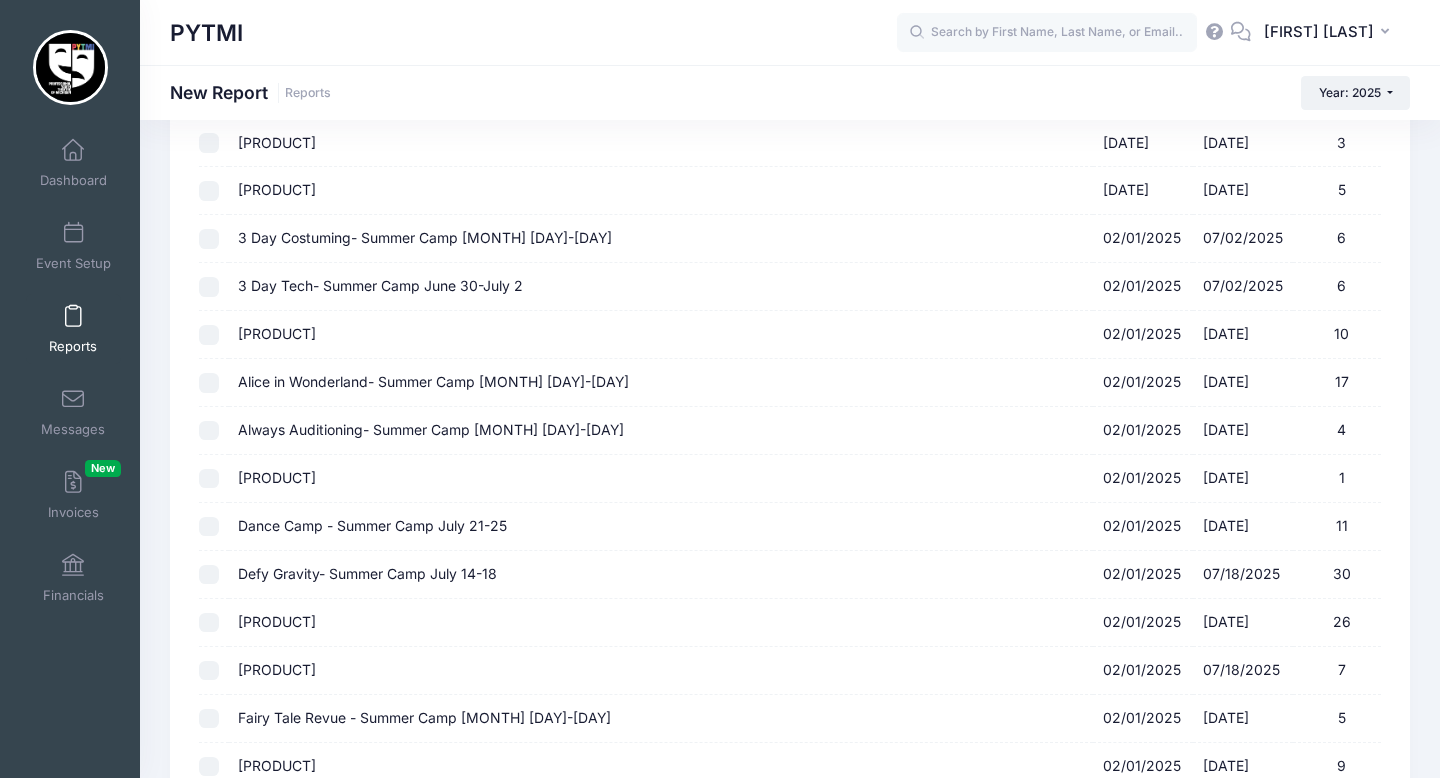 click at bounding box center (213, 383) 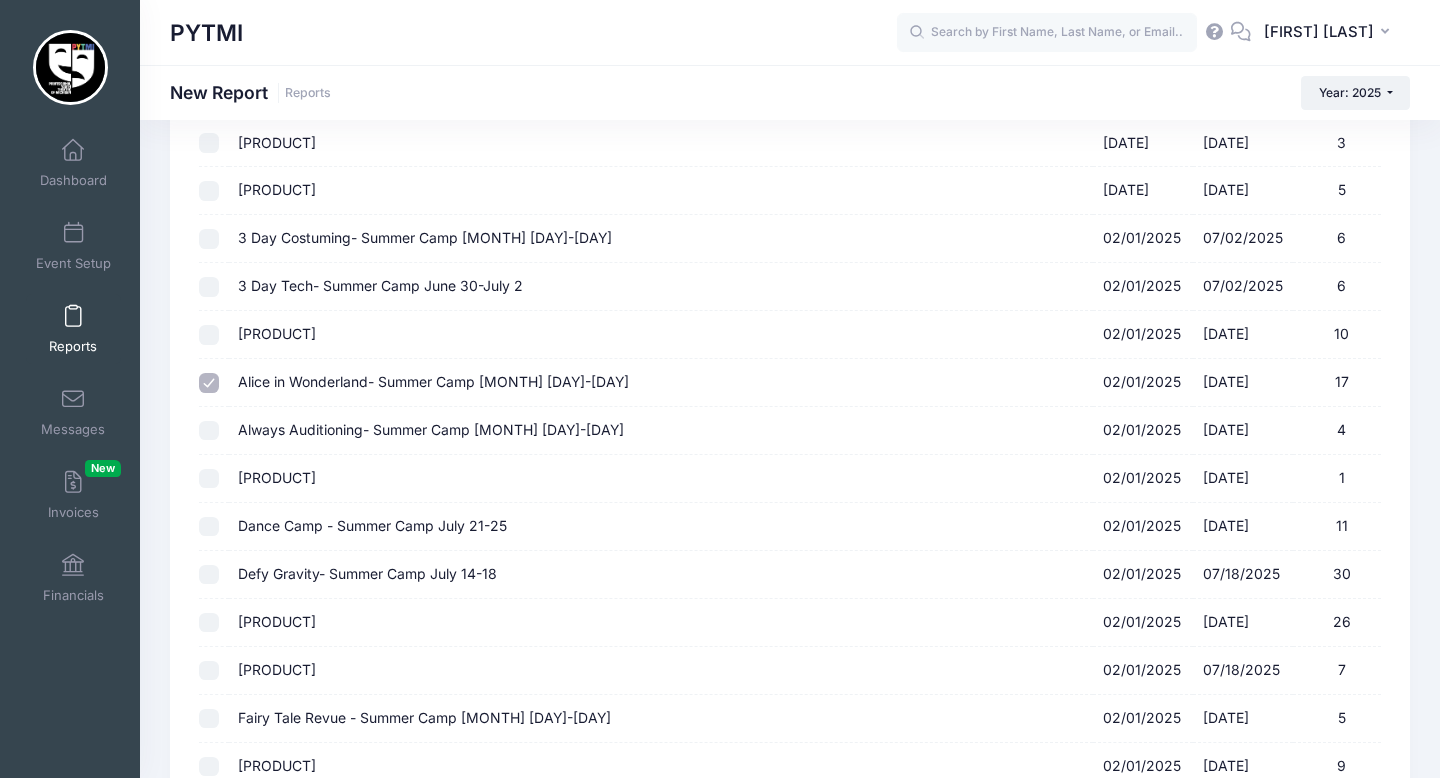 click on "Alice in Wonderland- Summer Camp Aug 18-22 02/01/2025 - 08/22/2025  17" at bounding box center (209, 383) 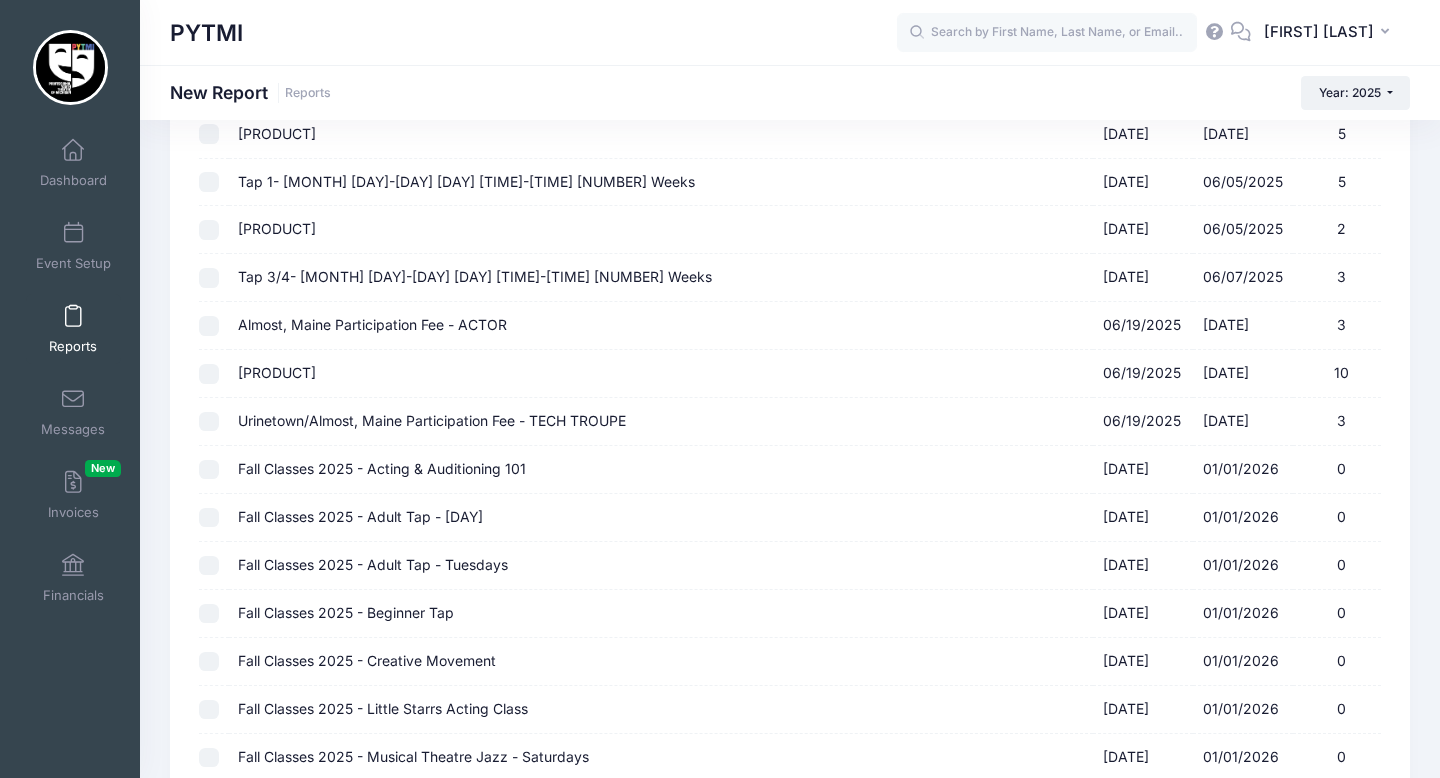 scroll, scrollTop: 3123, scrollLeft: 0, axis: vertical 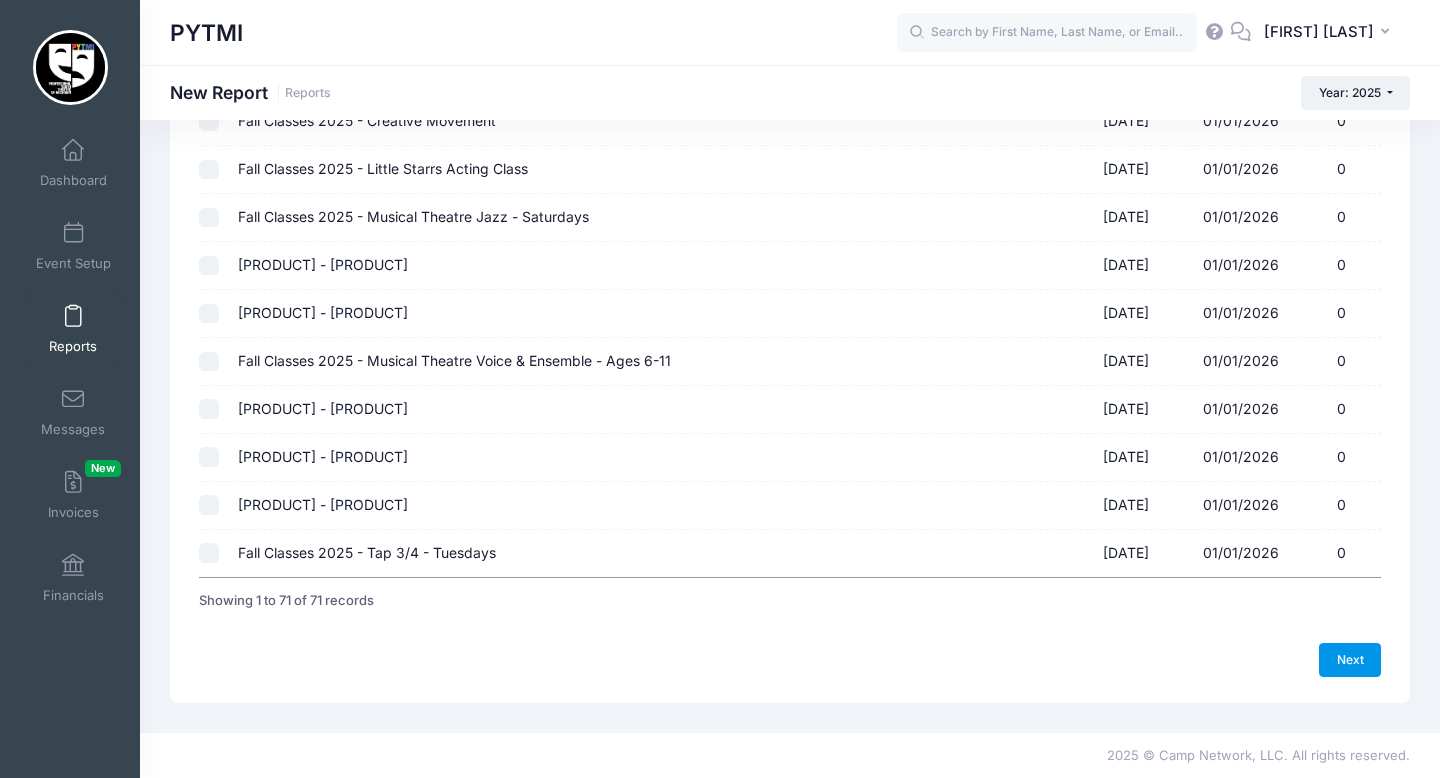 click on "Next" at bounding box center (1350, 660) 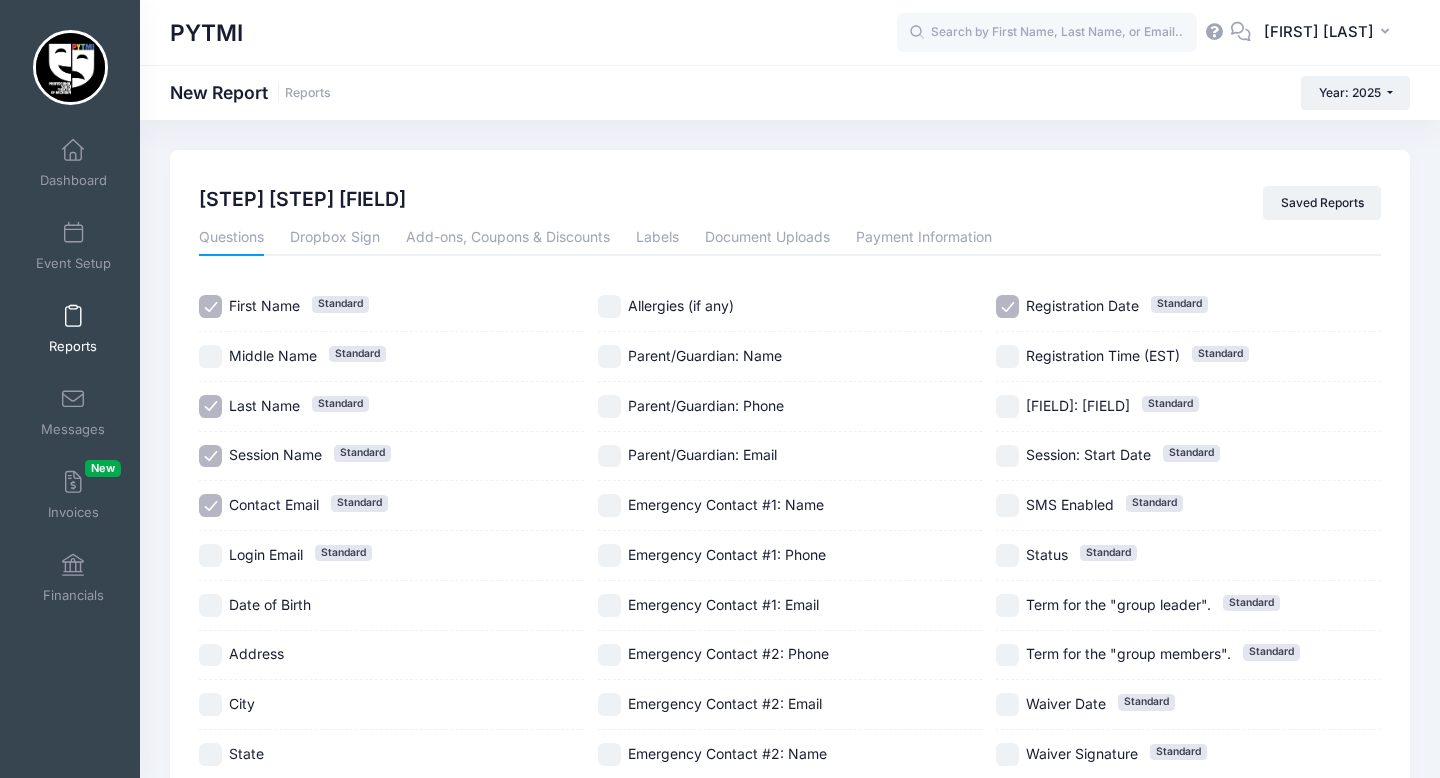 scroll, scrollTop: 256, scrollLeft: 0, axis: vertical 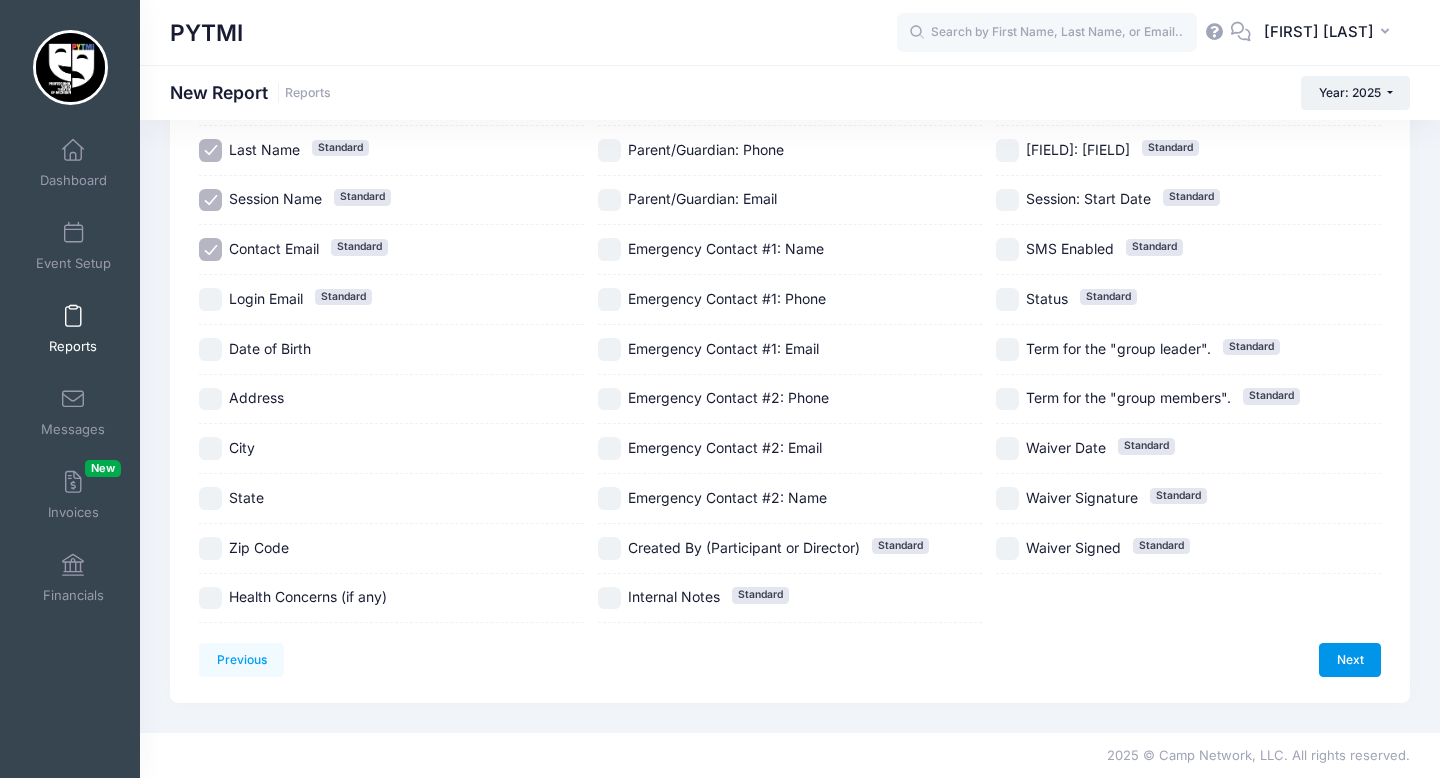 click on "Next" at bounding box center (1350, 660) 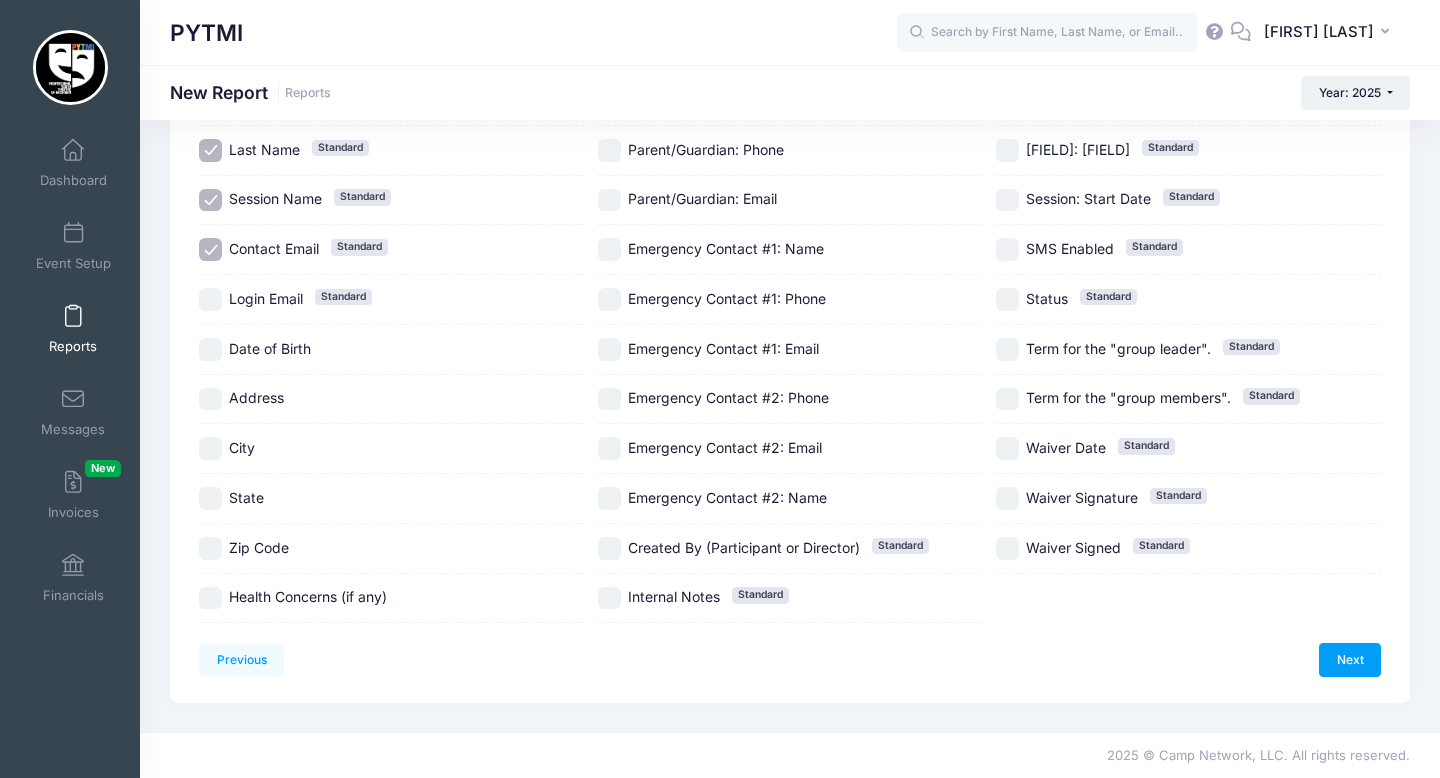 scroll, scrollTop: 0, scrollLeft: 0, axis: both 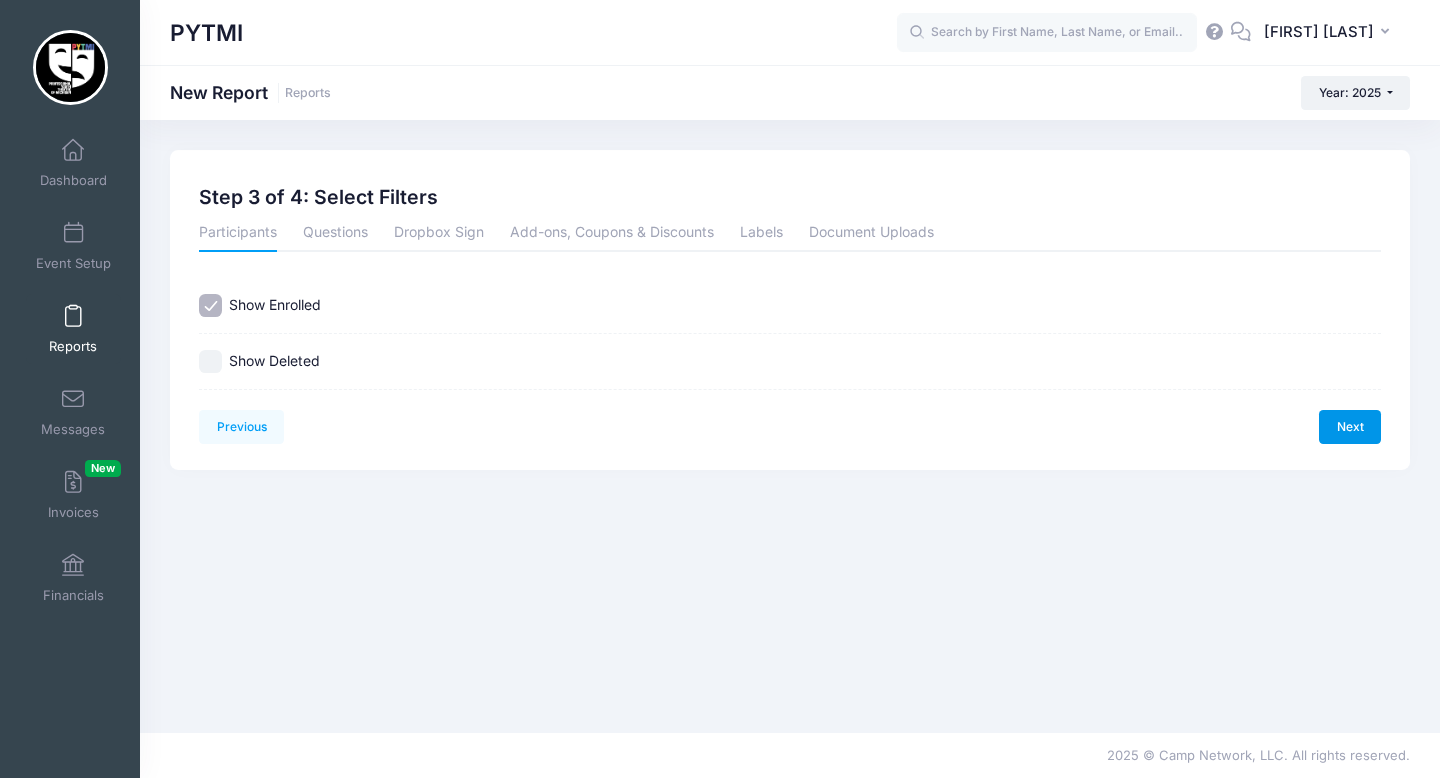 click on "Next" at bounding box center [1350, 427] 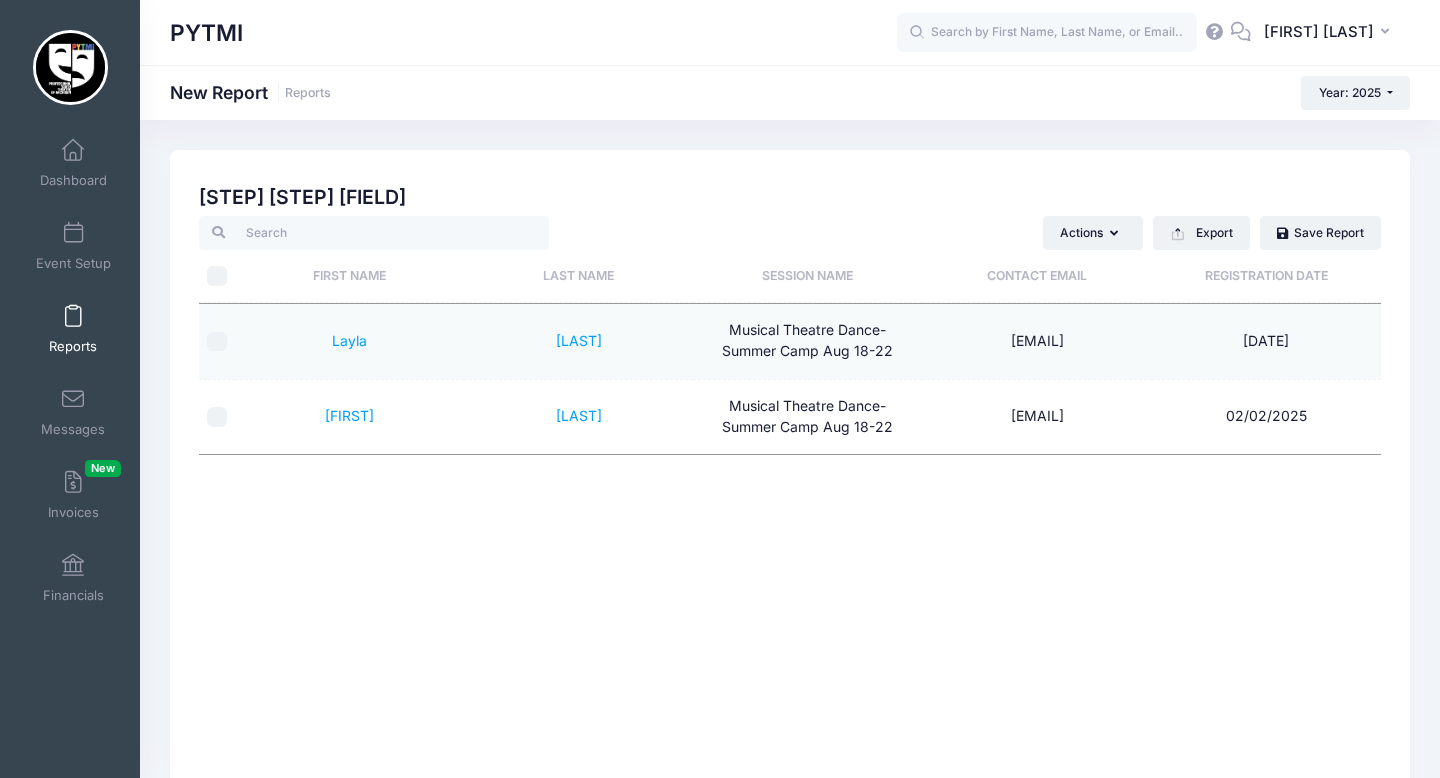 click on "jennyscuccimarri@gmail.com" at bounding box center (1036, 341) 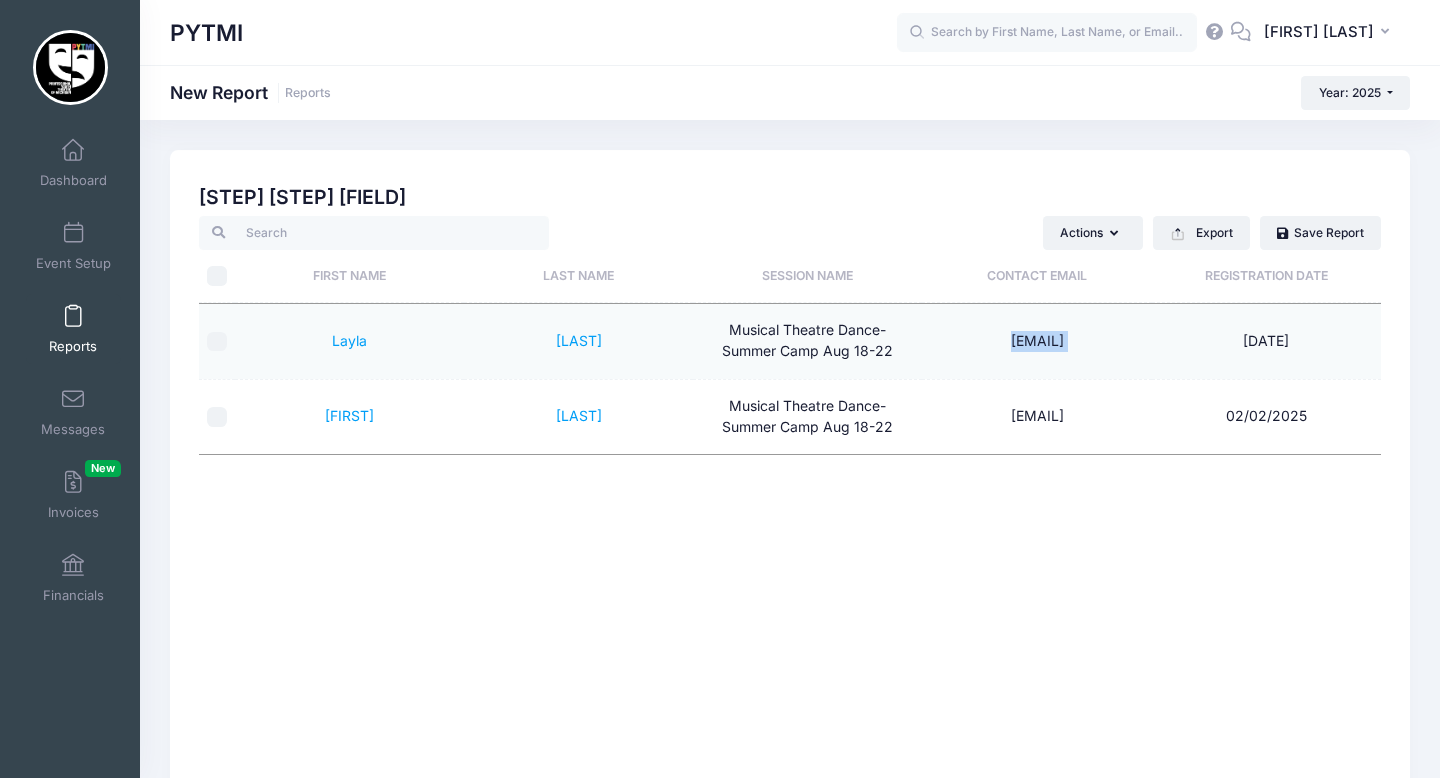 click on "jennyscuccimarri@gmail.com" at bounding box center [1036, 341] 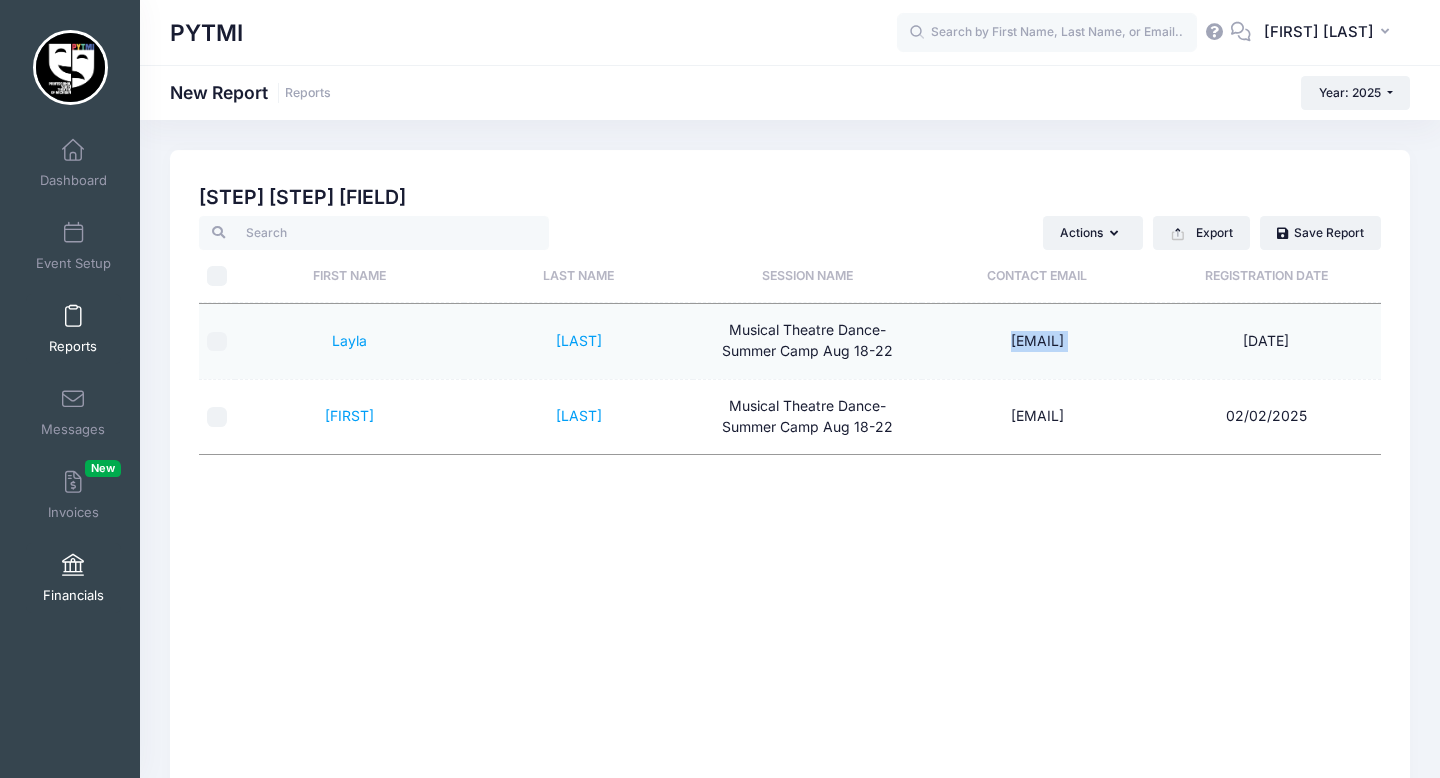 click at bounding box center (73, 566) 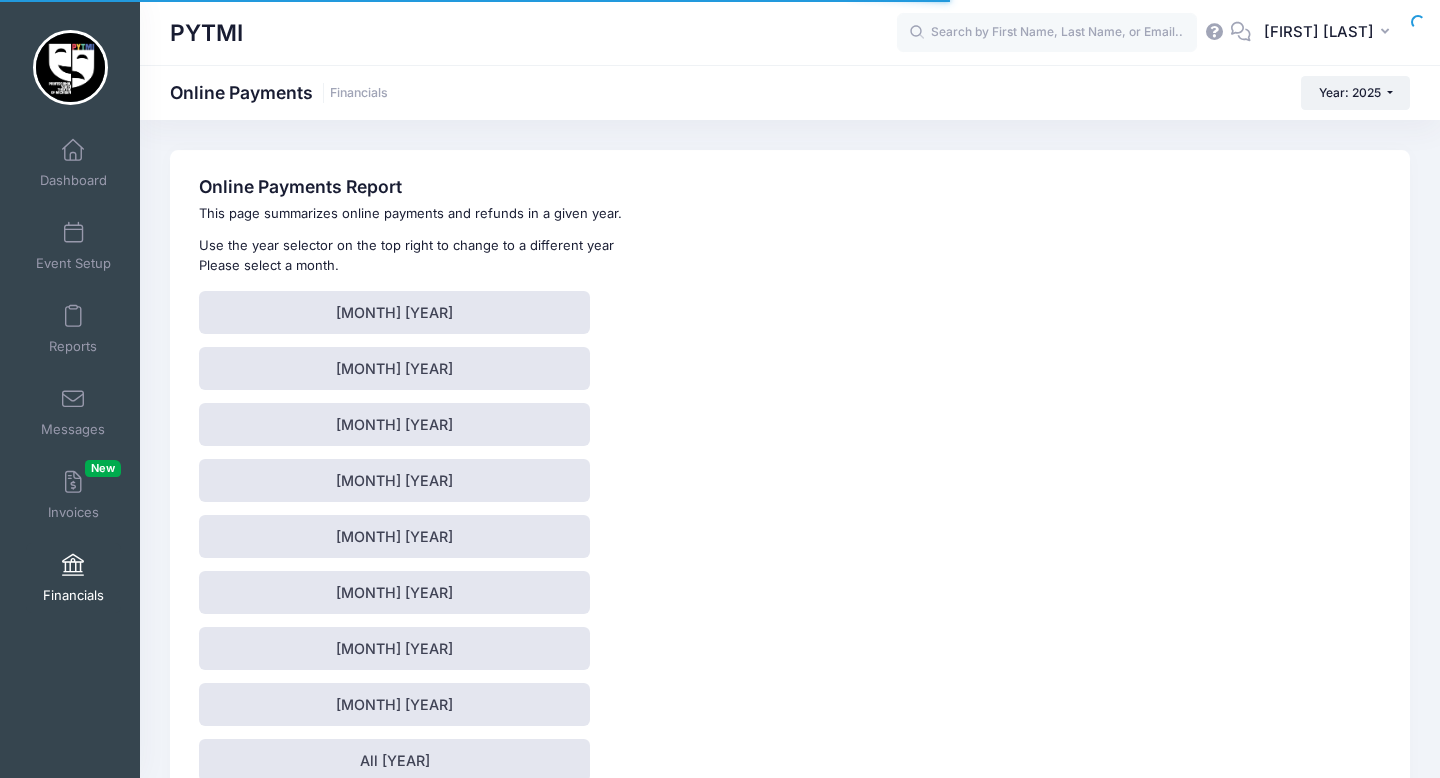 scroll, scrollTop: 0, scrollLeft: 0, axis: both 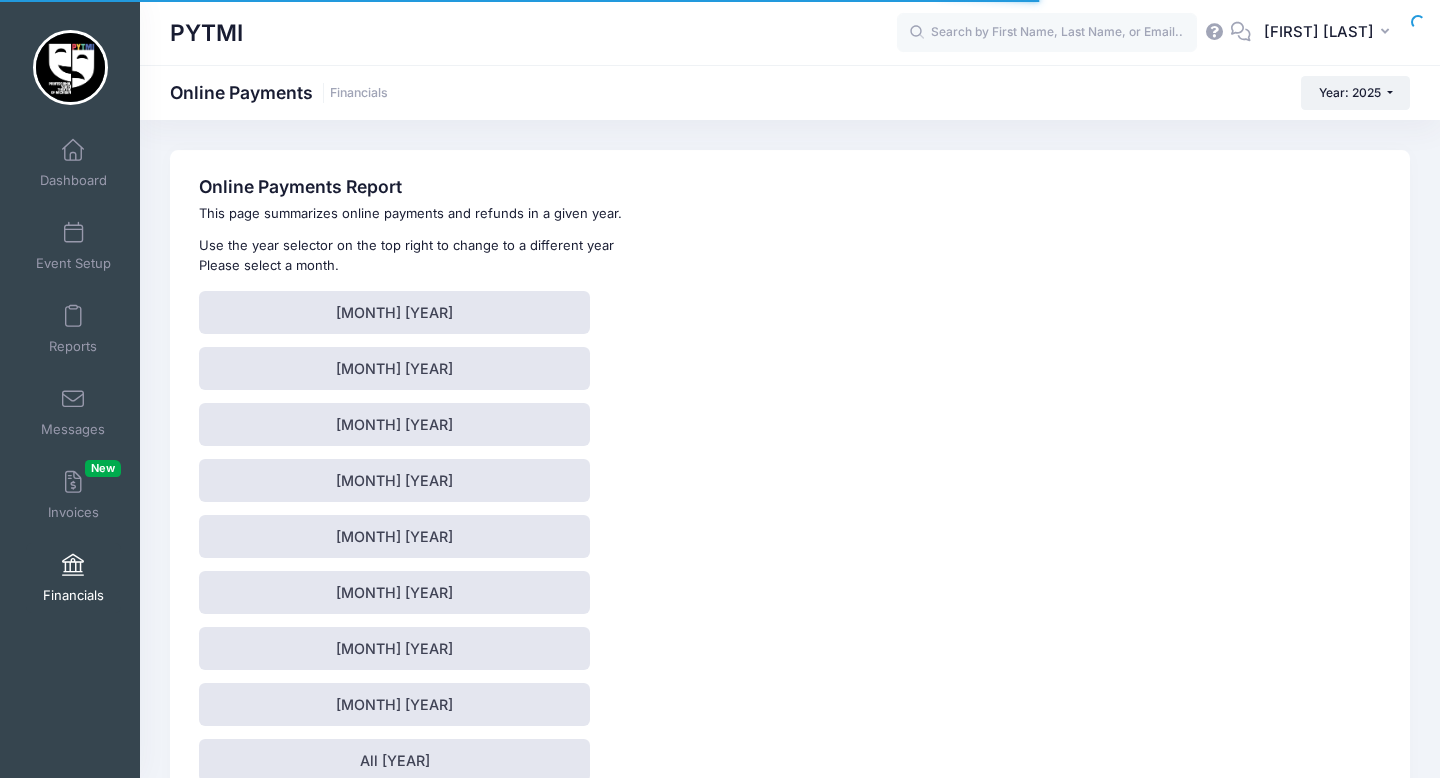 click at bounding box center (73, 566) 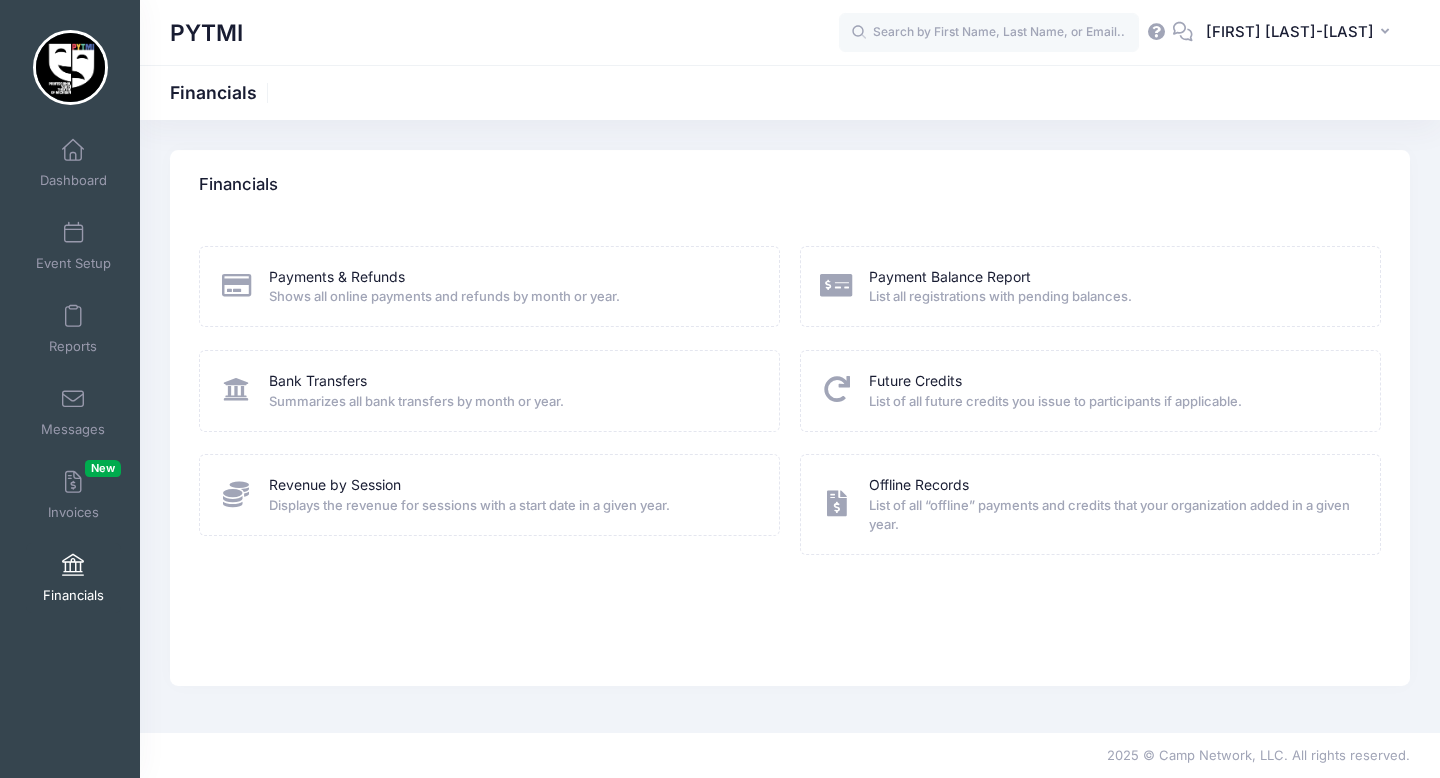 scroll, scrollTop: 0, scrollLeft: 0, axis: both 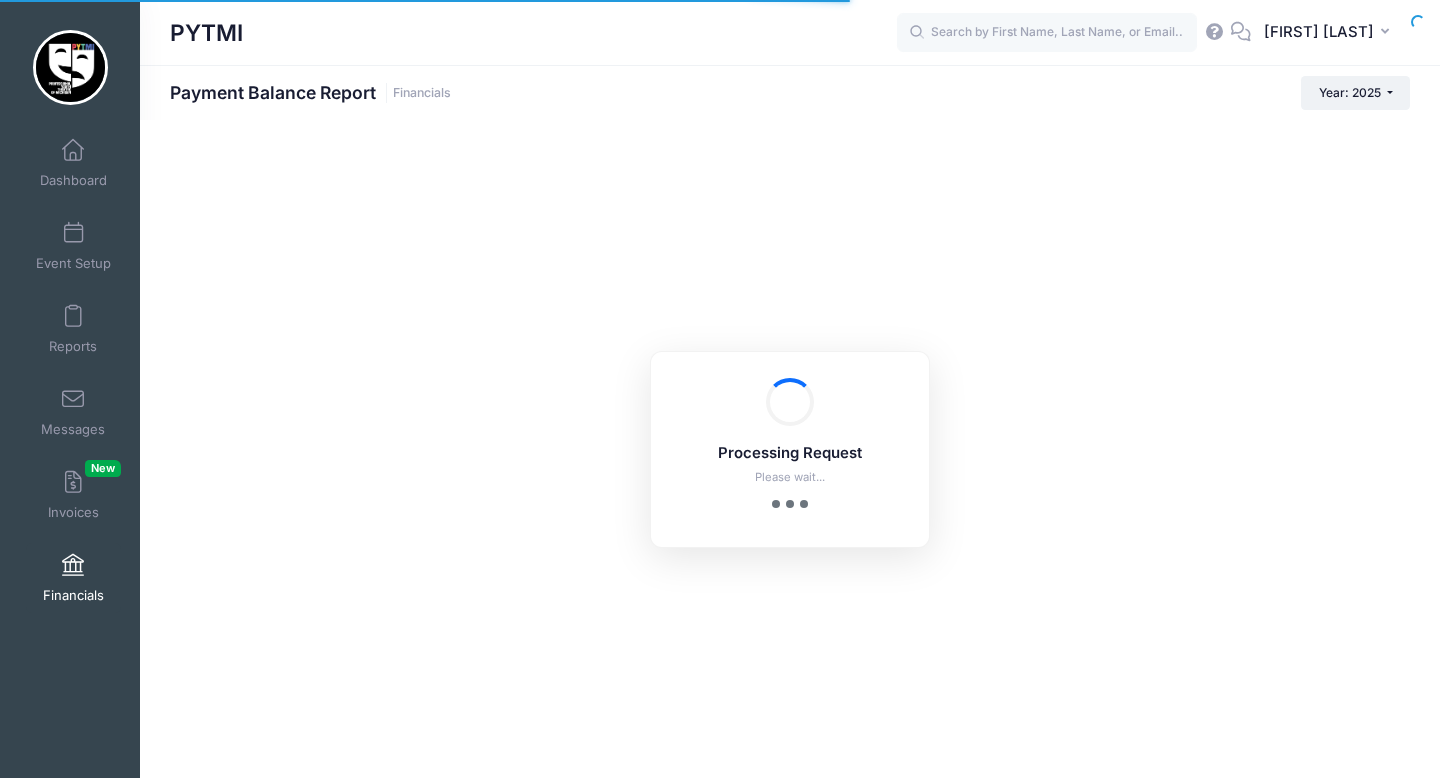 select on "10" 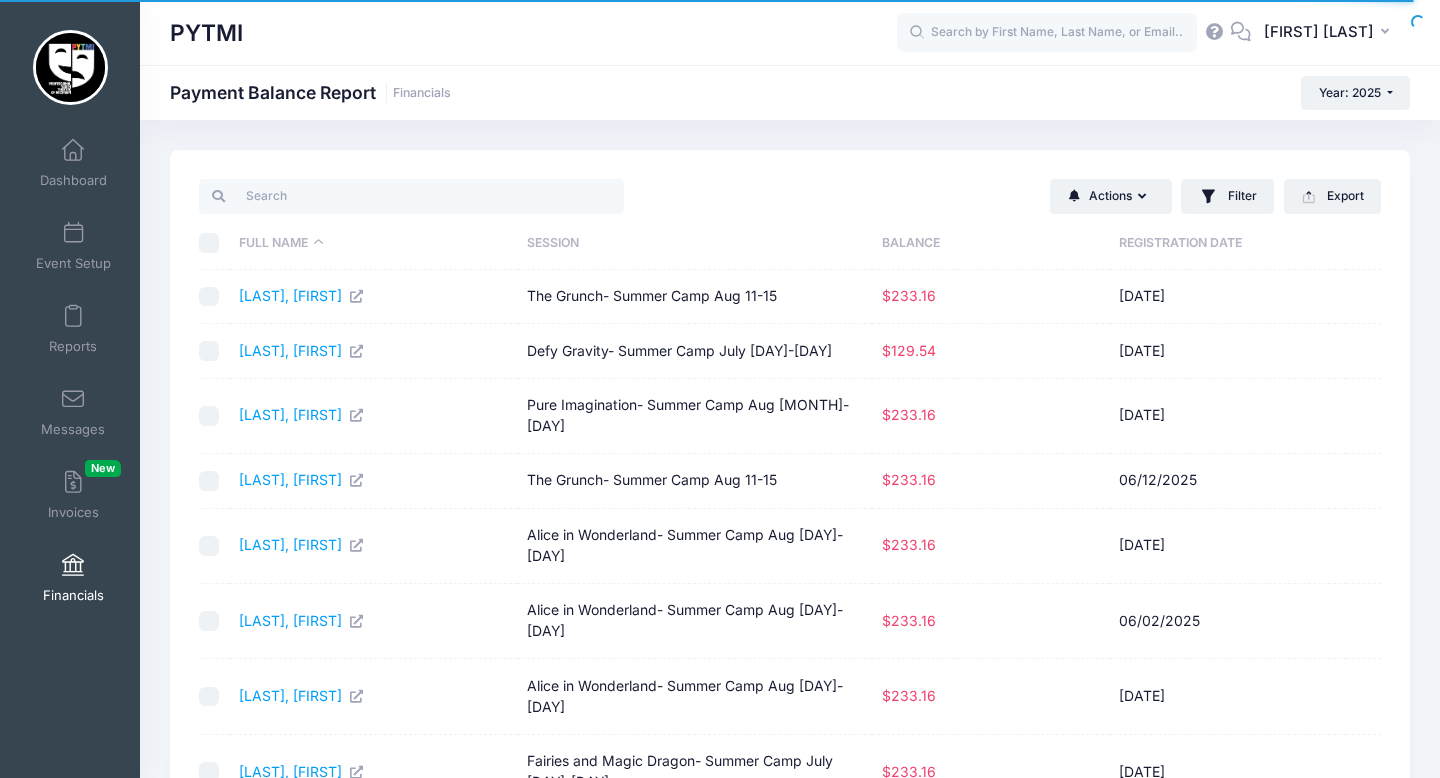 click at bounding box center (209, 243) 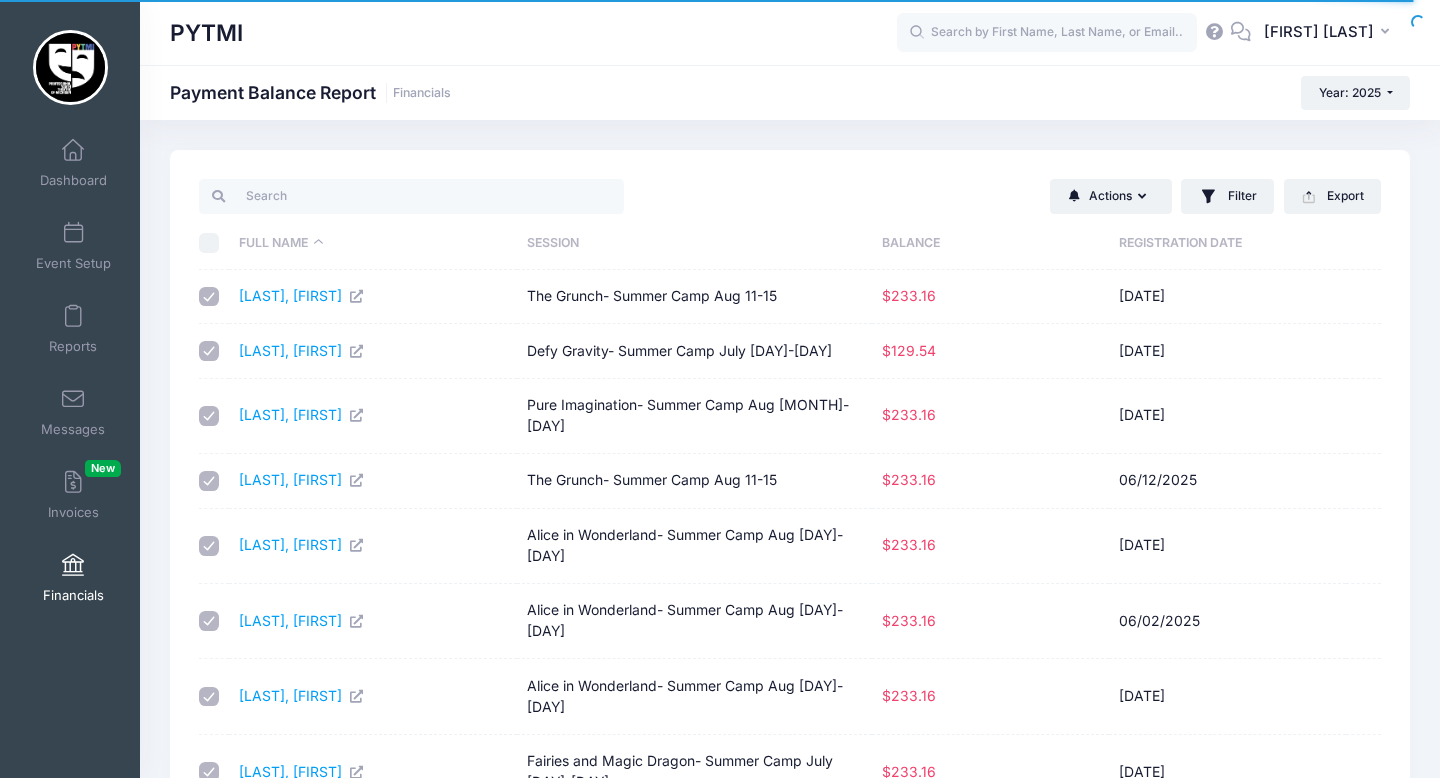 checkbox on "true" 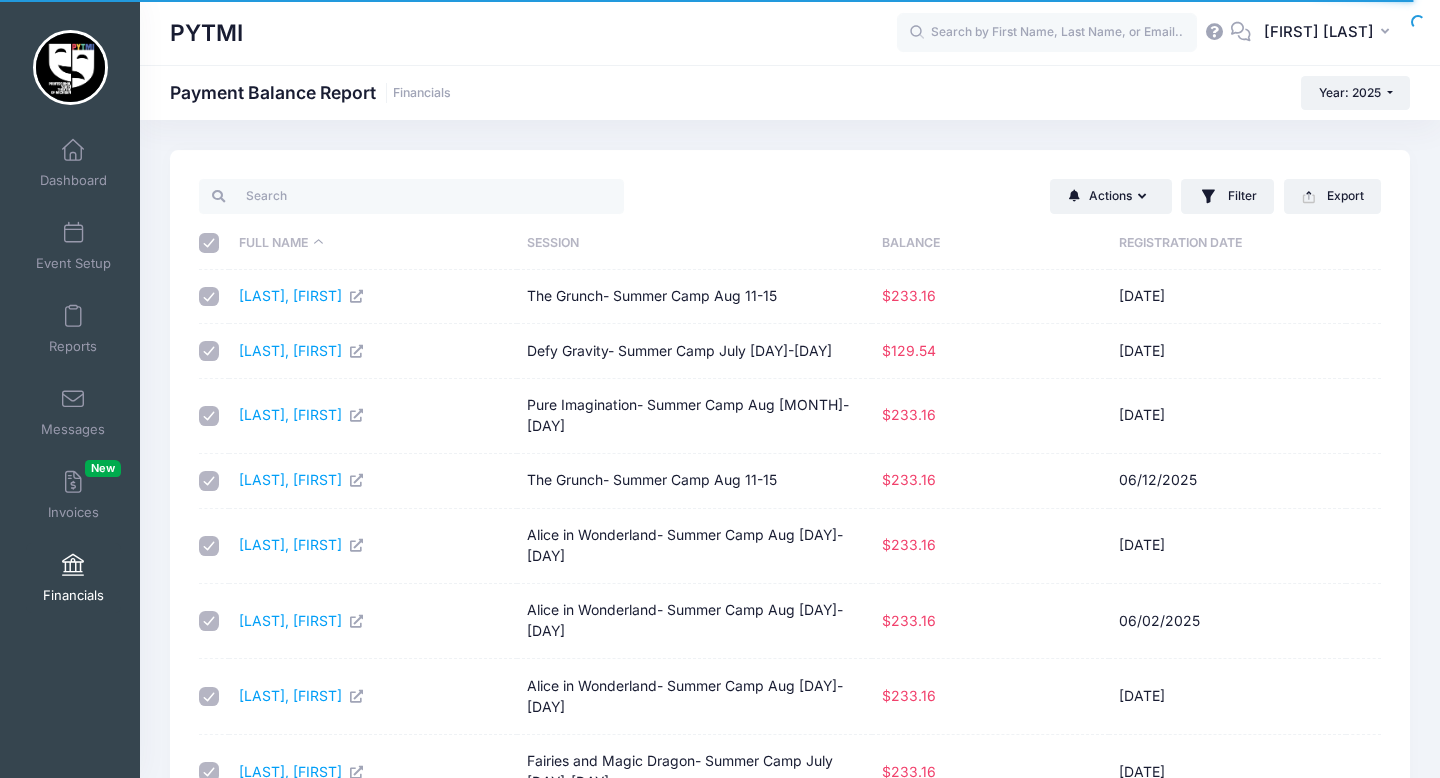 checkbox on "true" 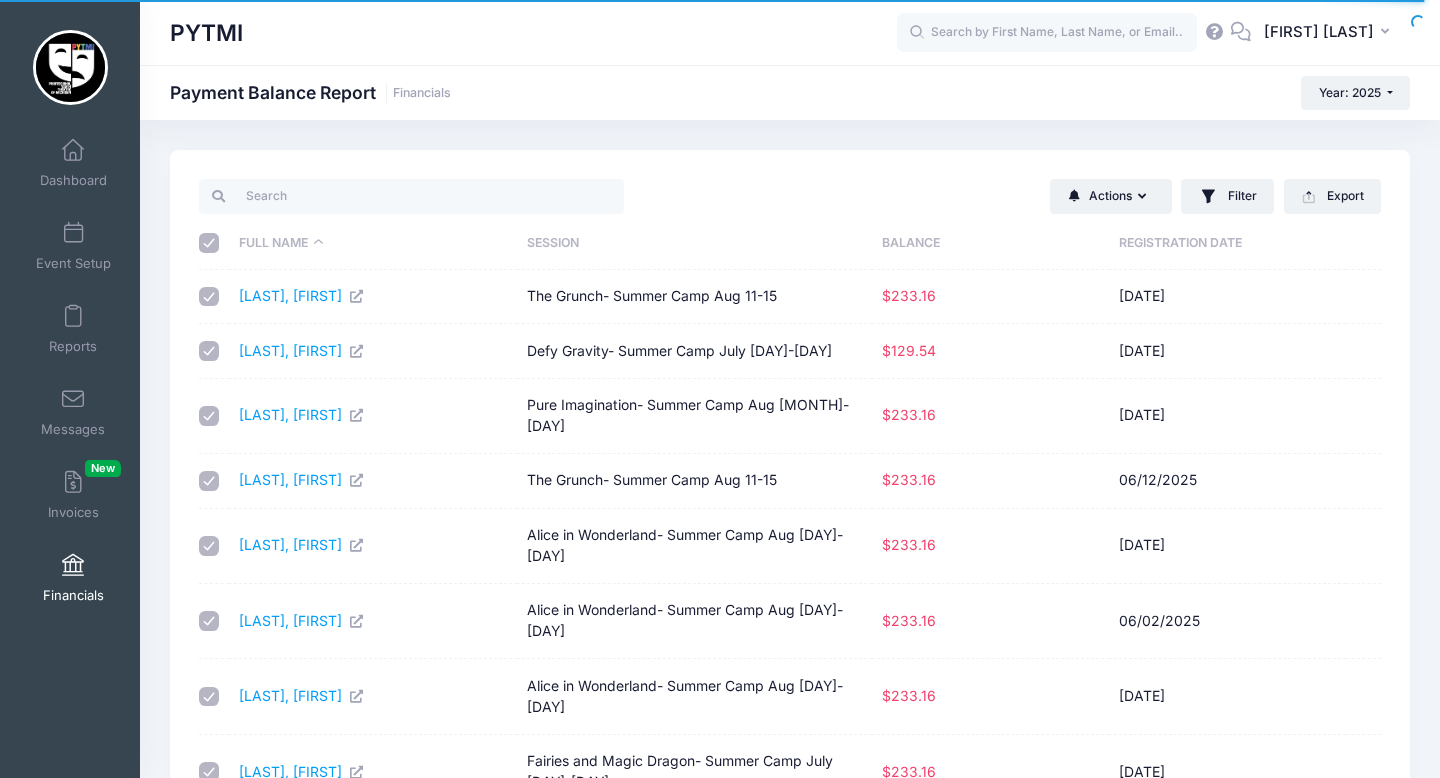 scroll, scrollTop: 0, scrollLeft: 0, axis: both 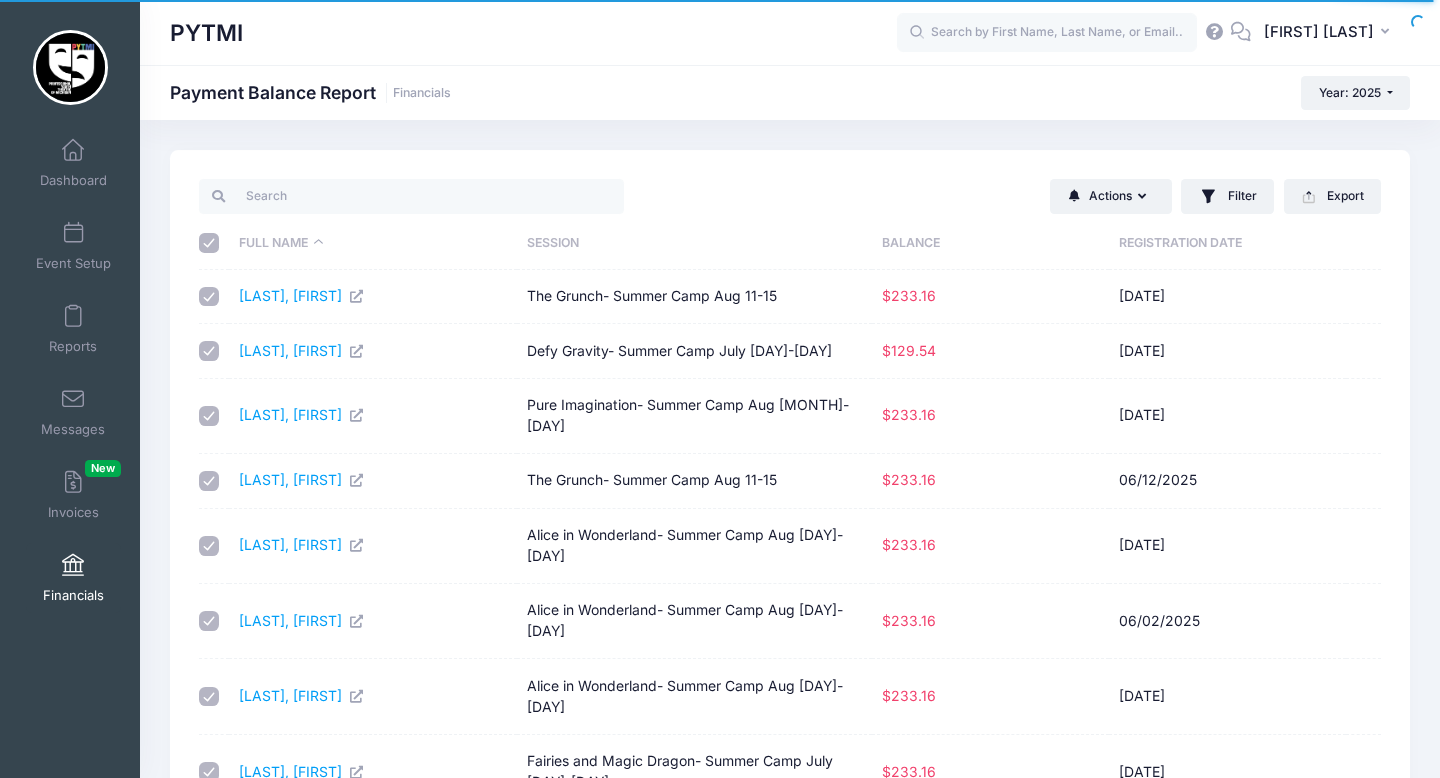 click at bounding box center [209, 772] 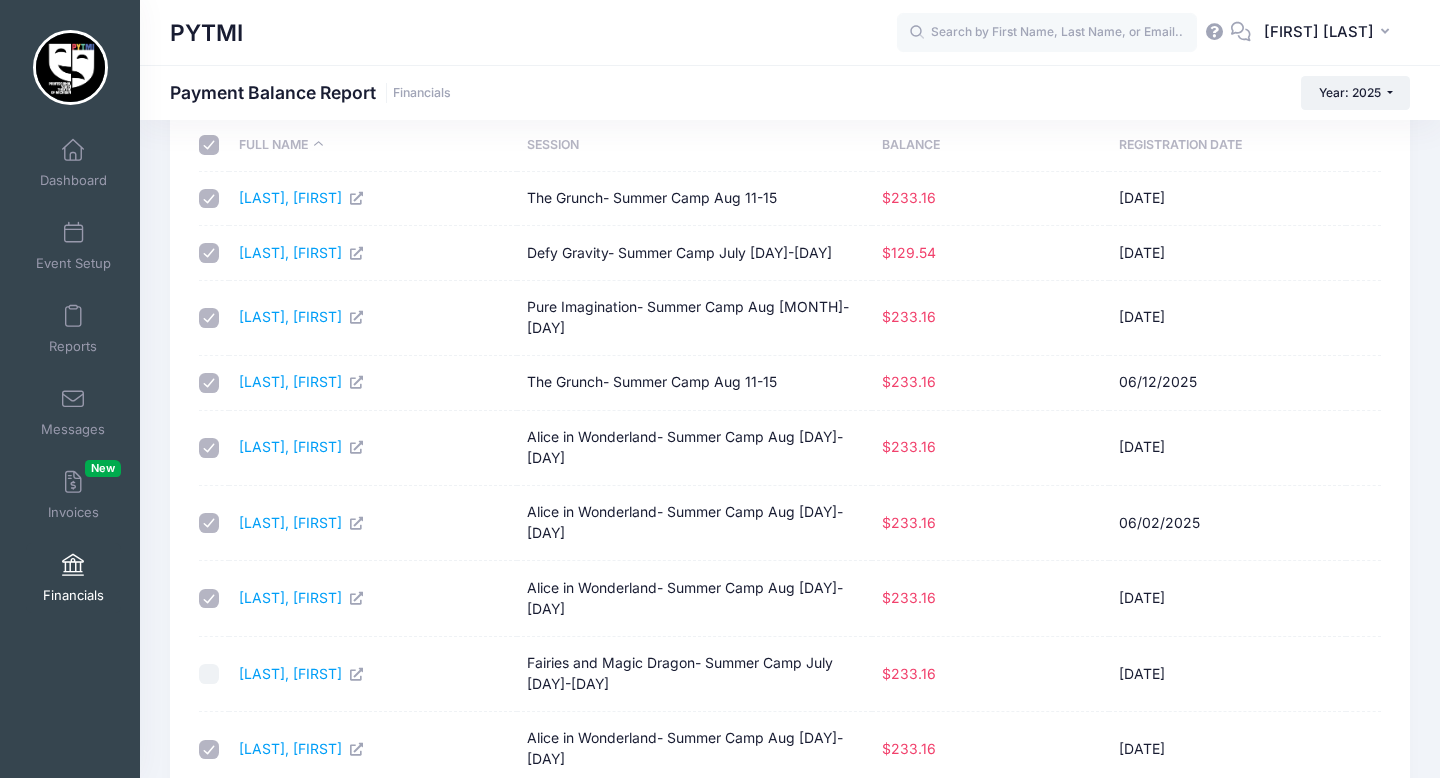 scroll, scrollTop: 100, scrollLeft: 0, axis: vertical 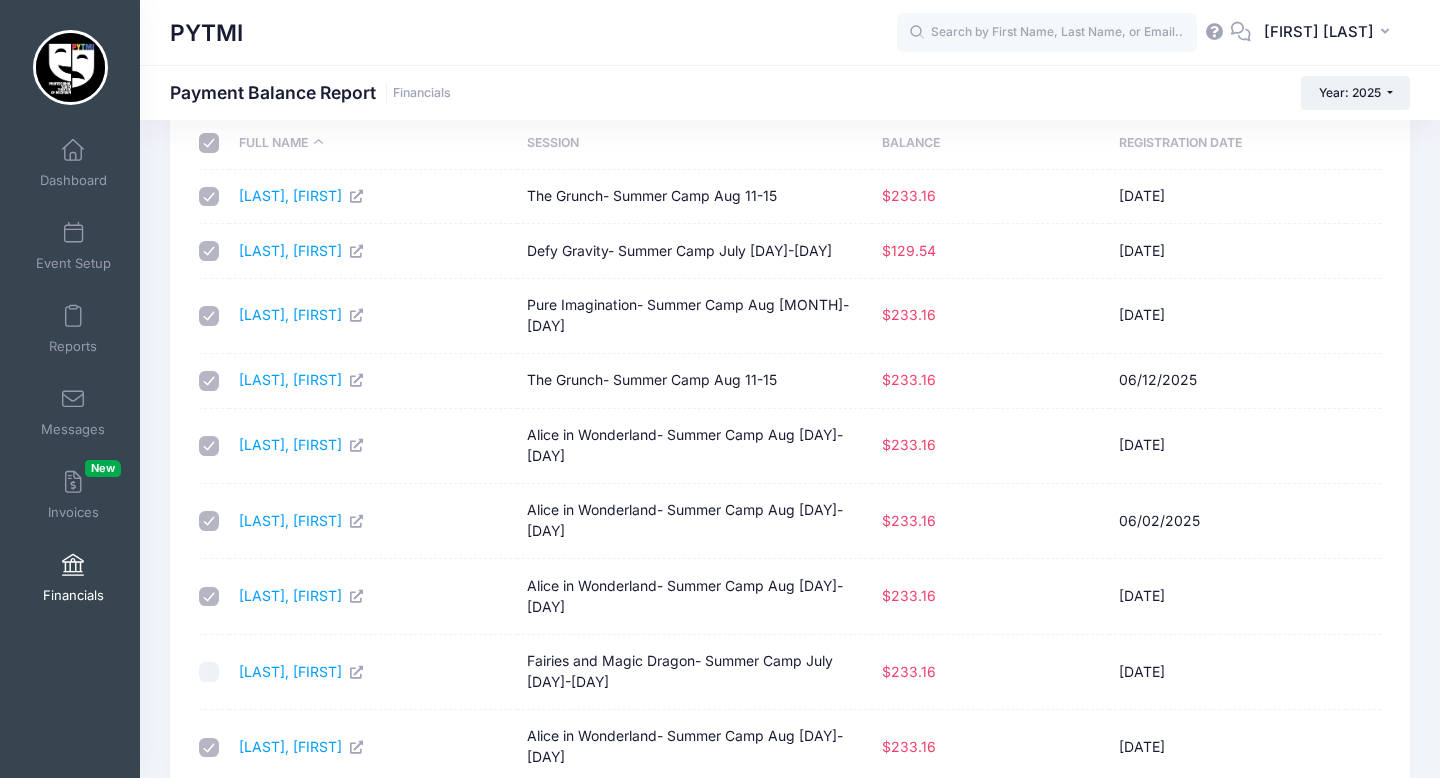 click at bounding box center (214, 316) 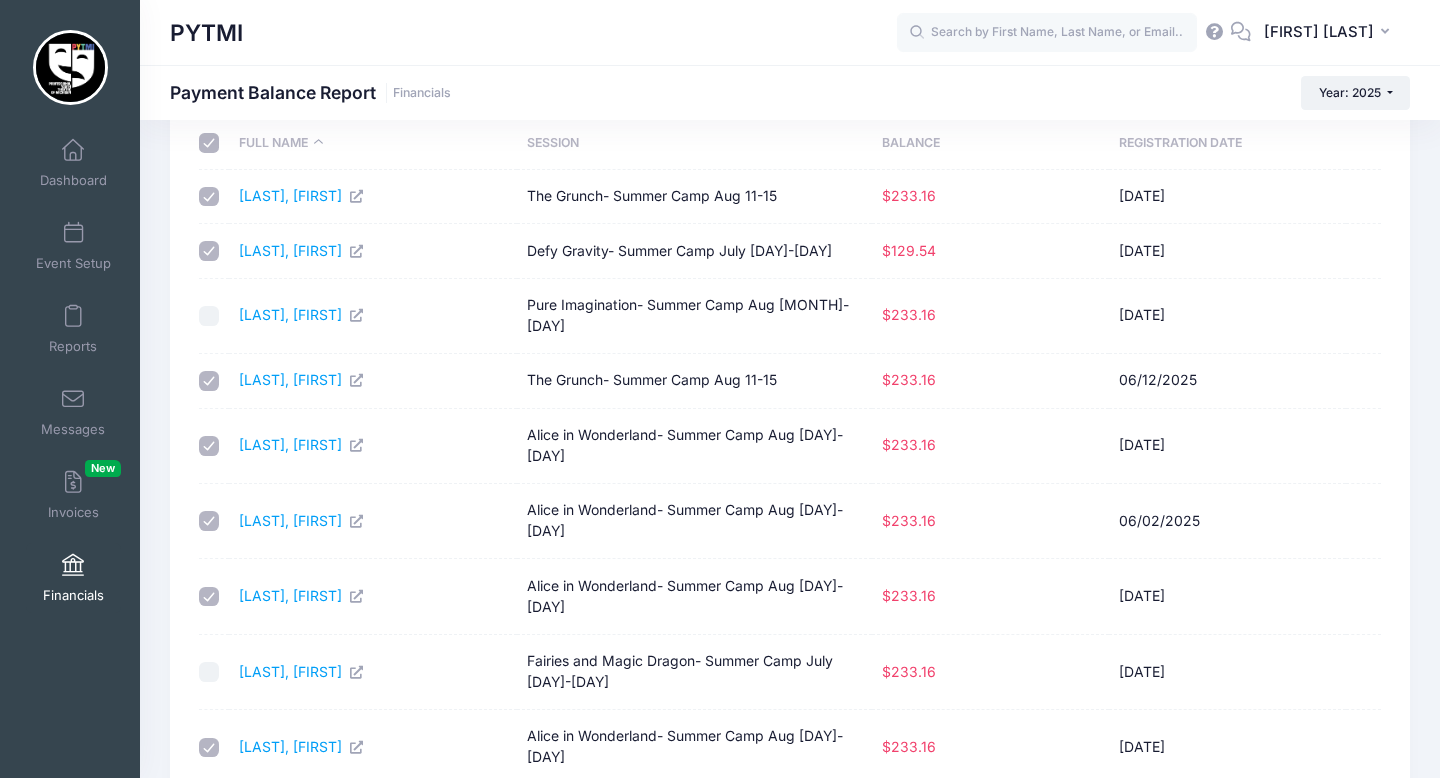 click at bounding box center (209, 197) 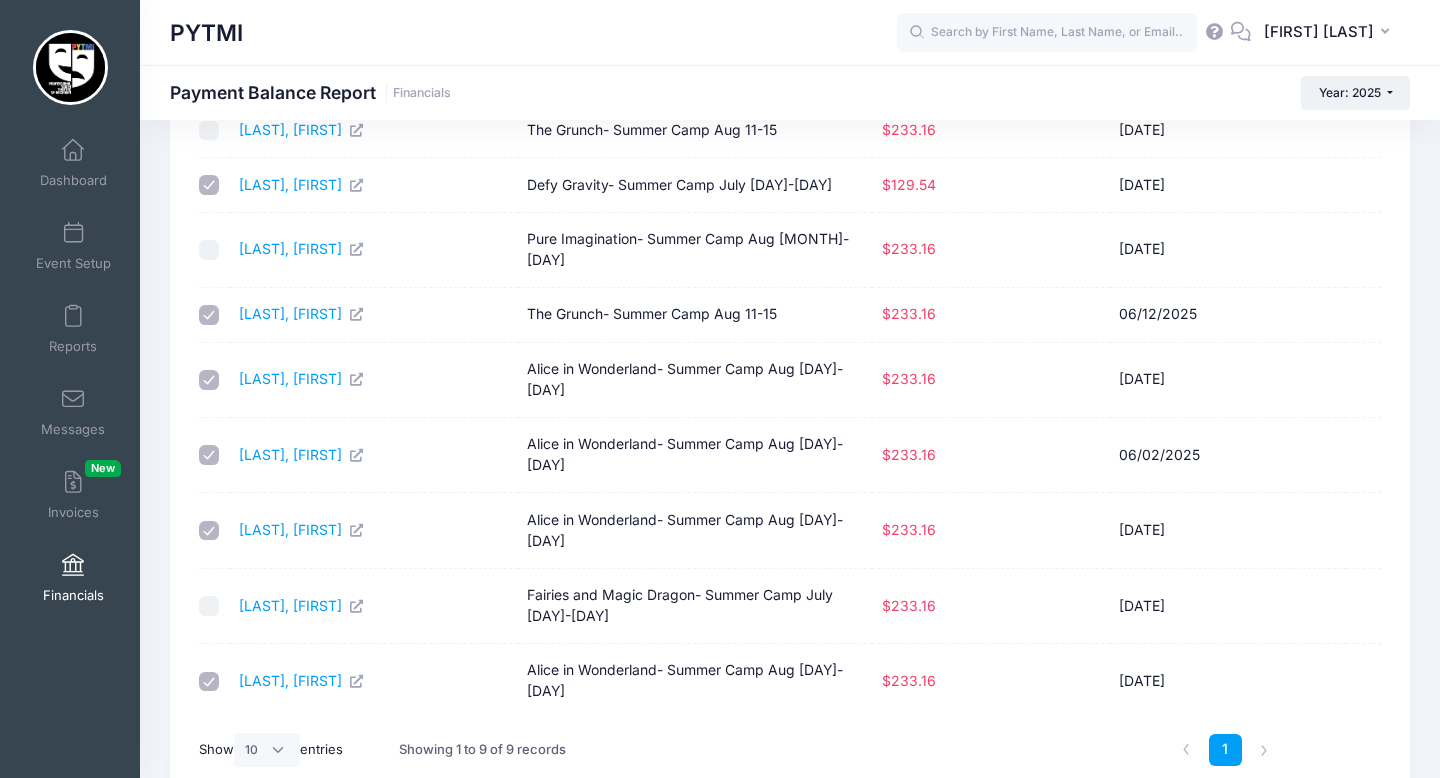scroll, scrollTop: 0, scrollLeft: 0, axis: both 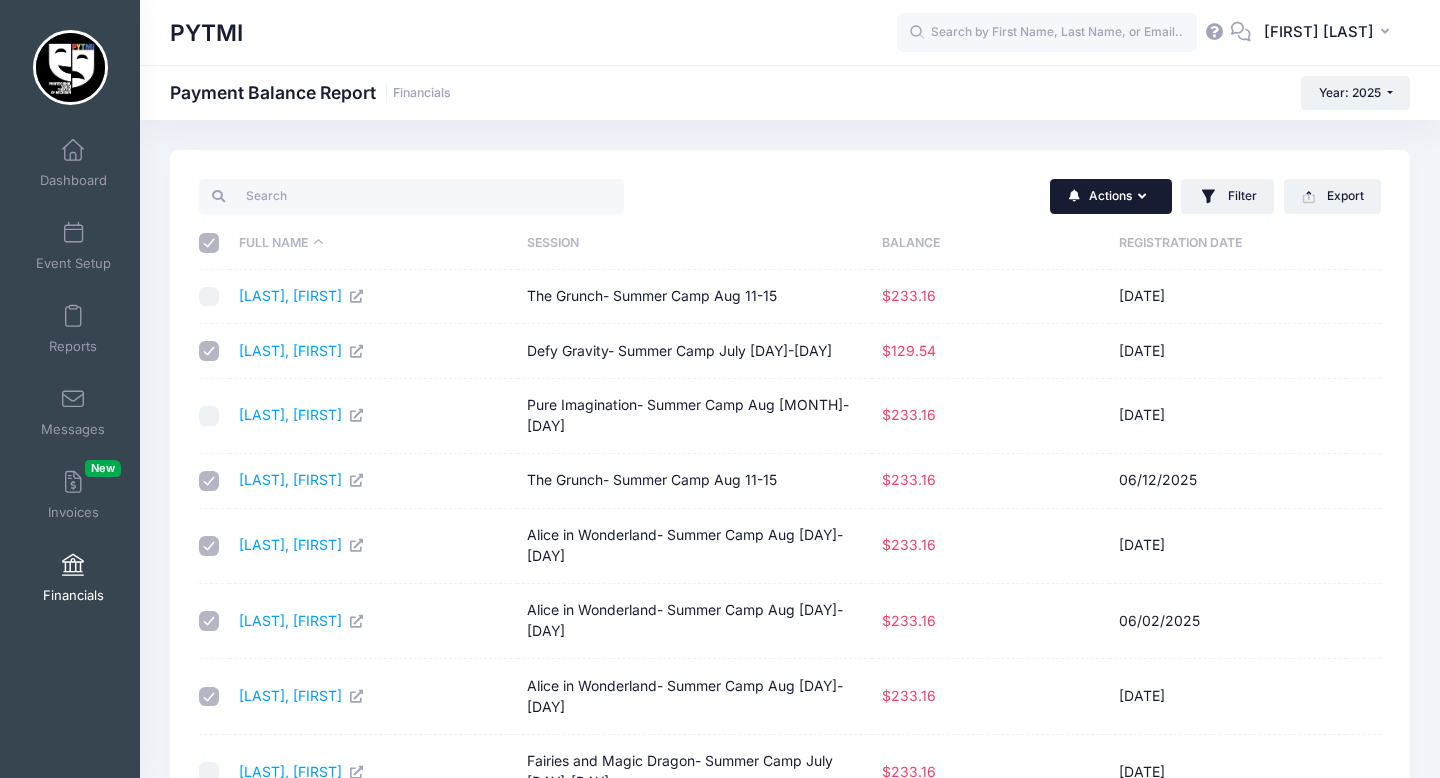 click on "Actions" at bounding box center [1111, 196] 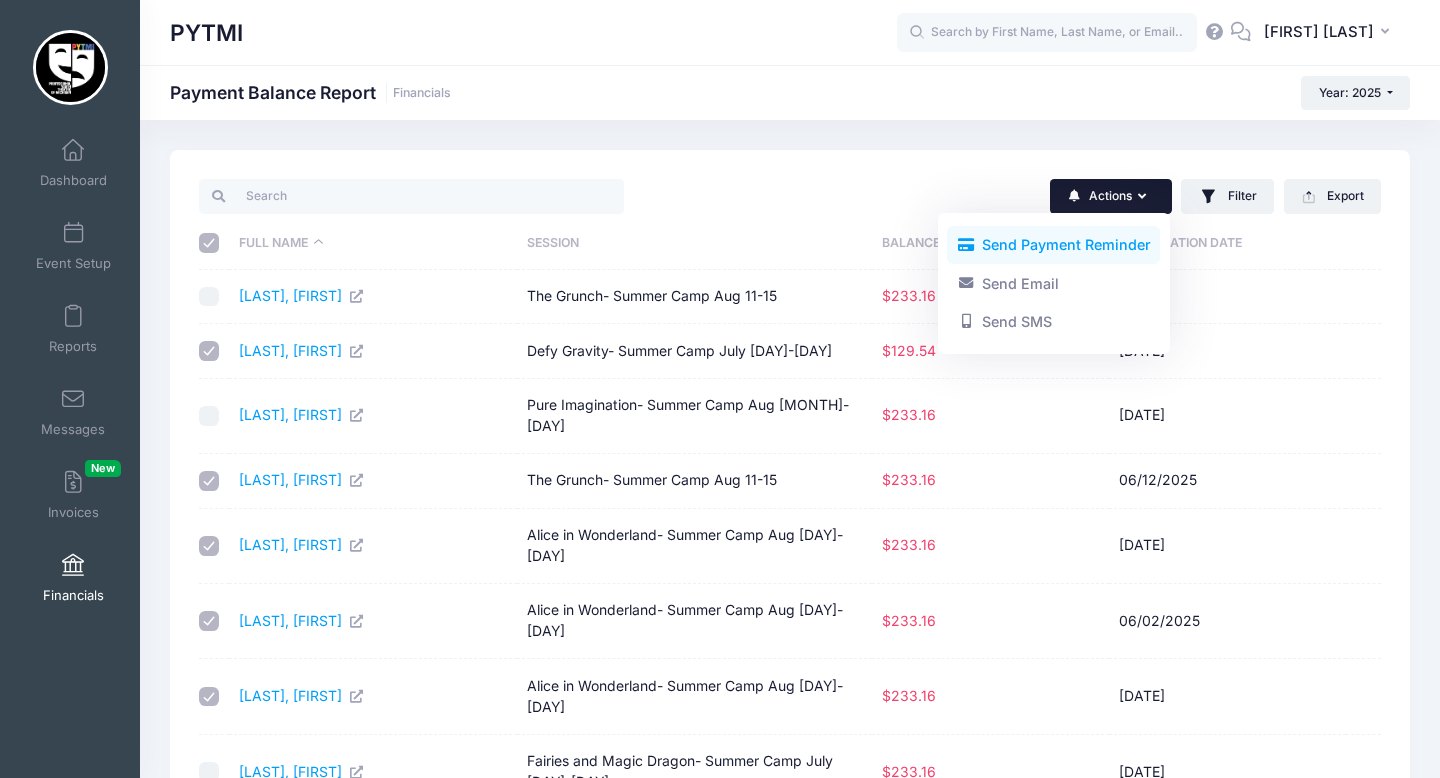 click on "Send Payment Reminder" at bounding box center [1053, 245] 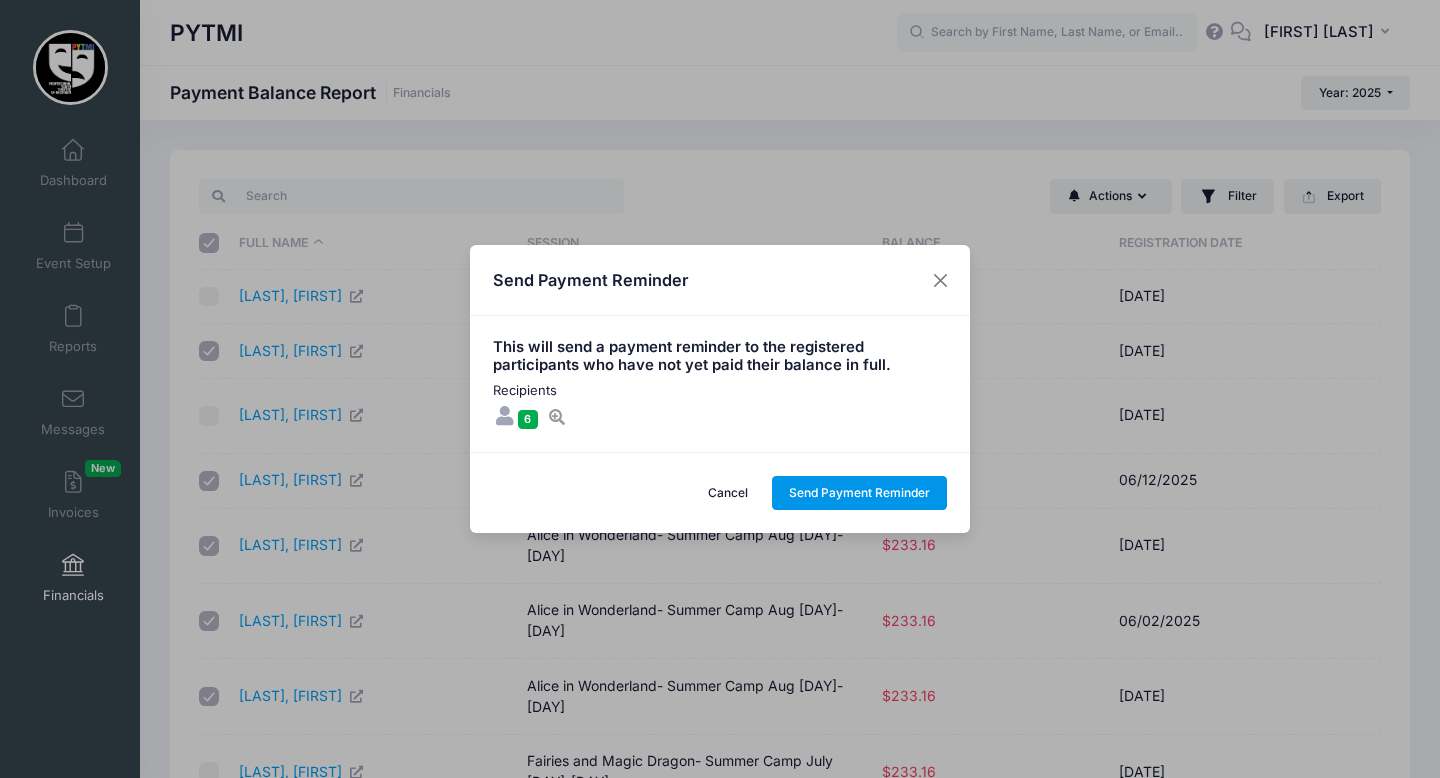 click on "Send Payment Reminder" at bounding box center [860, 493] 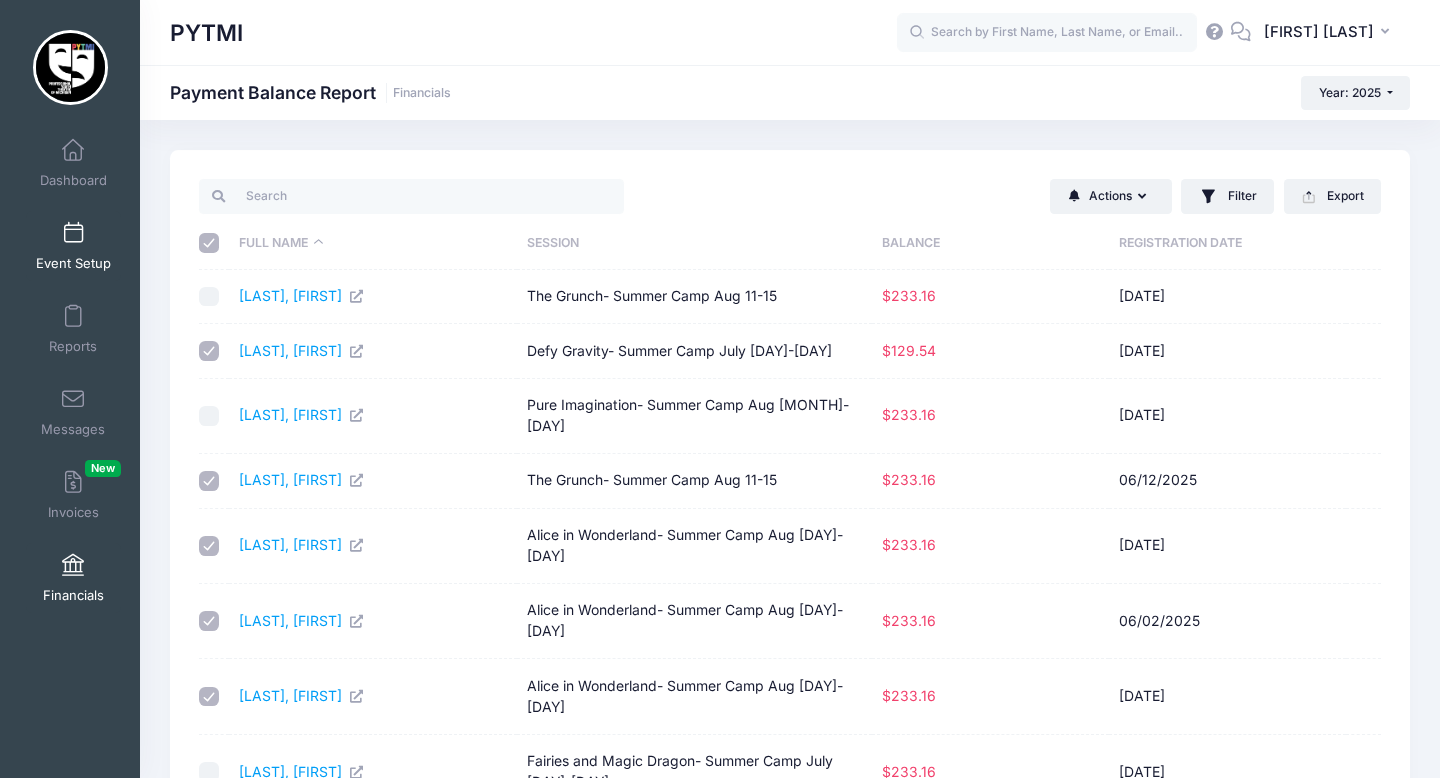 click at bounding box center (73, 234) 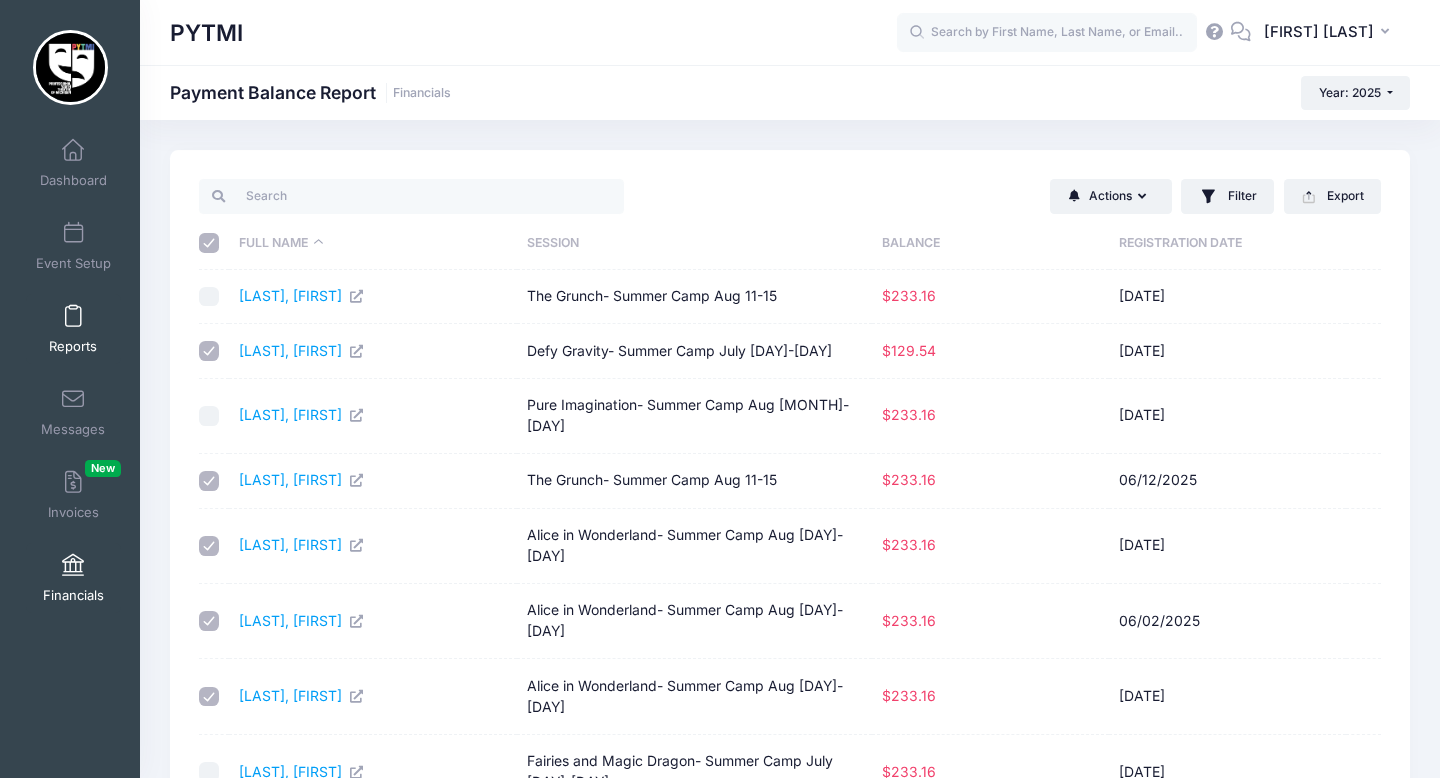 click at bounding box center (73, 317) 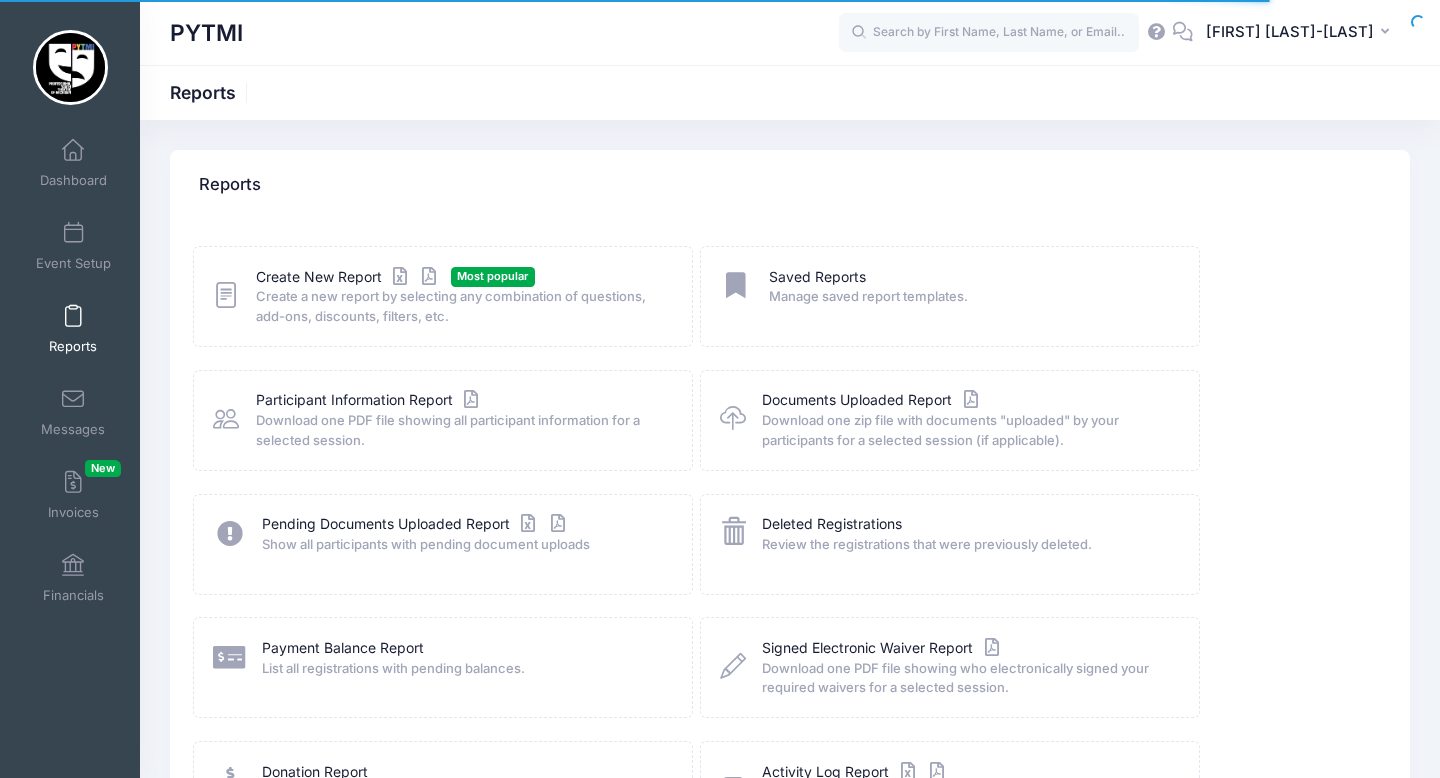 scroll, scrollTop: 0, scrollLeft: 0, axis: both 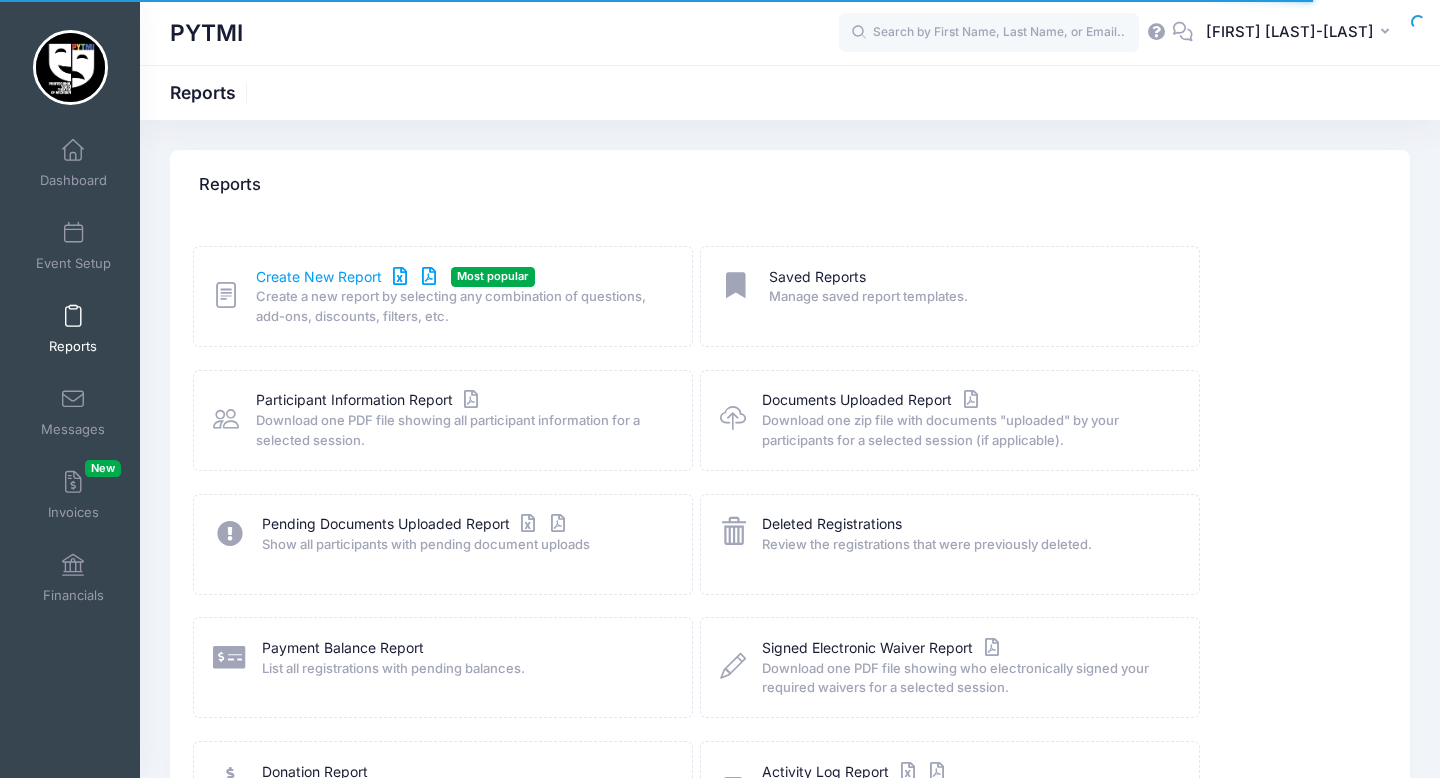 click on "Create New Report" at bounding box center [349, 277] 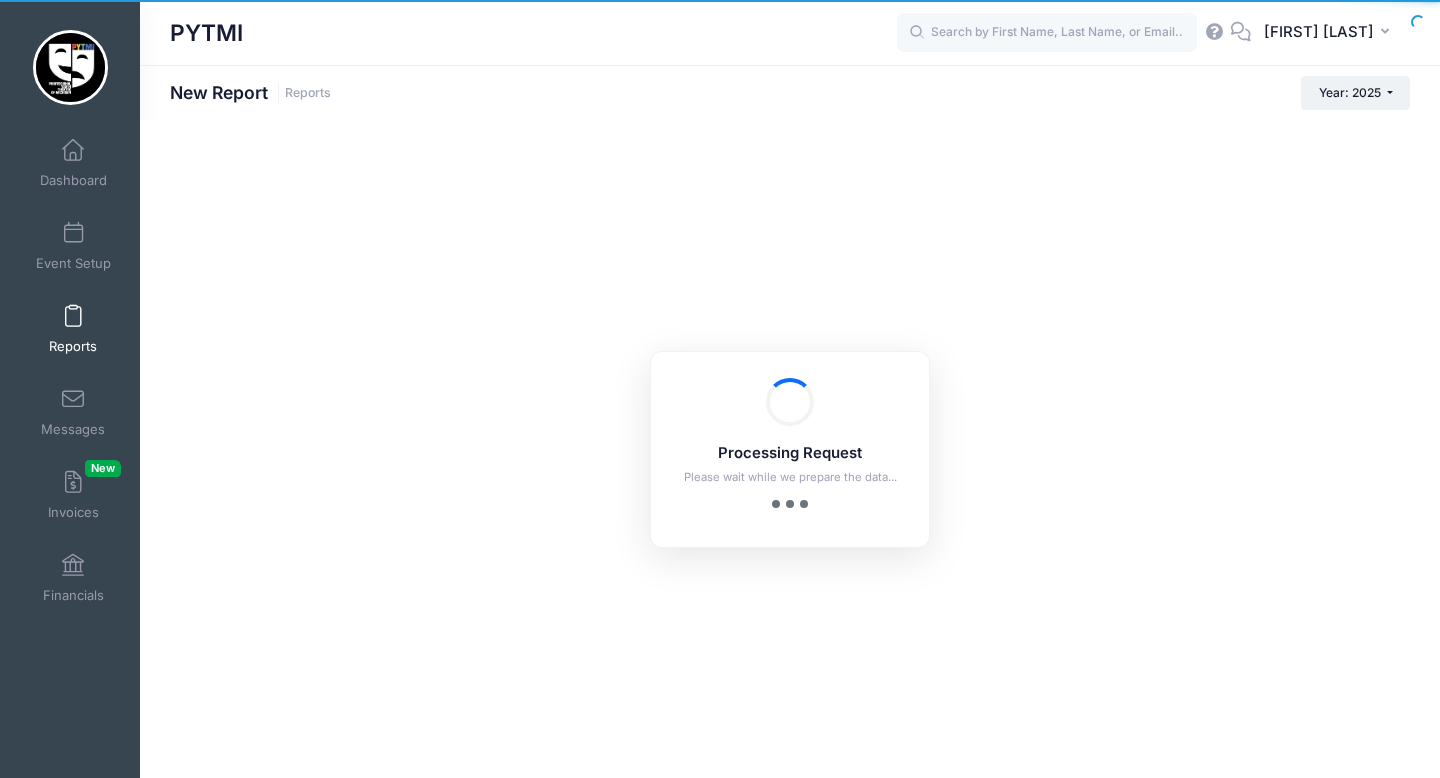 scroll, scrollTop: 0, scrollLeft: 0, axis: both 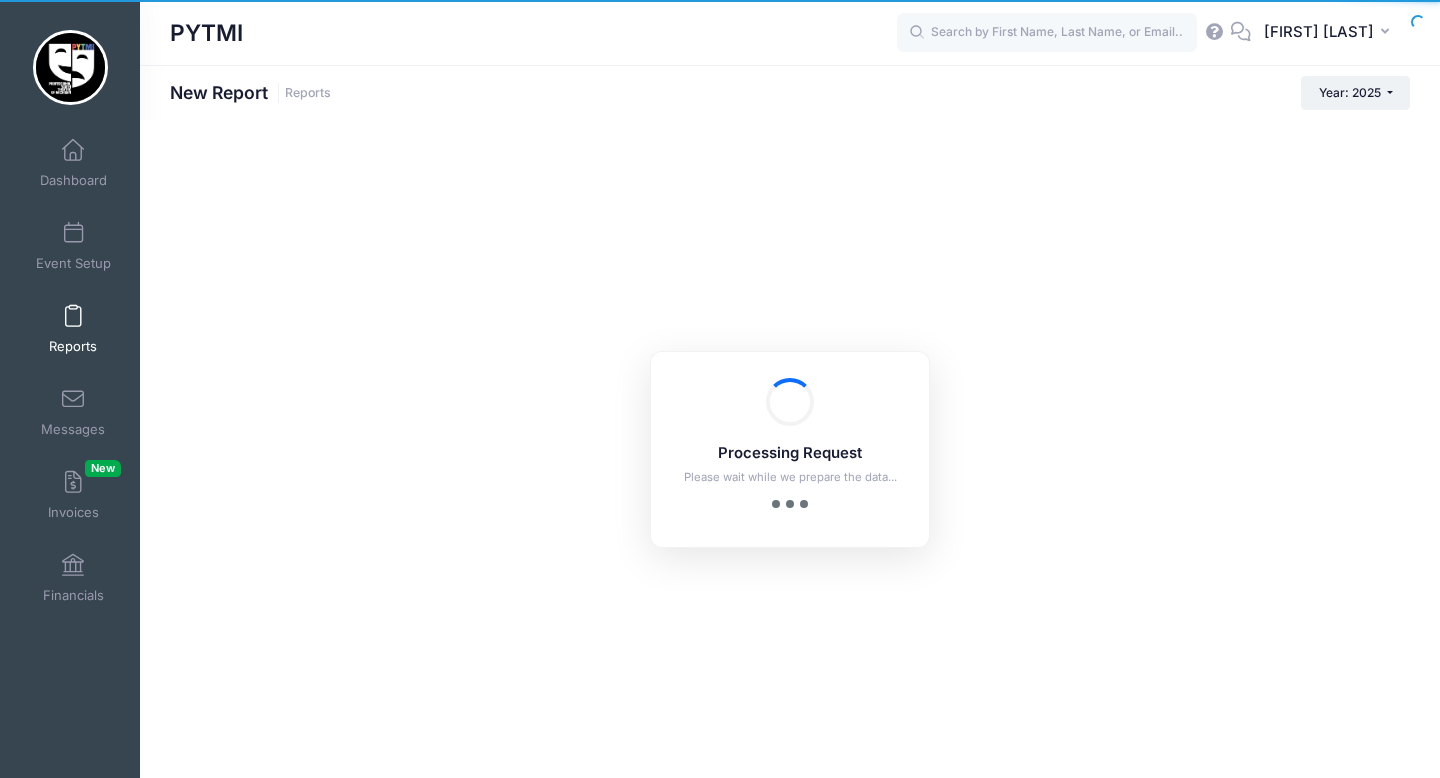 checkbox on "true" 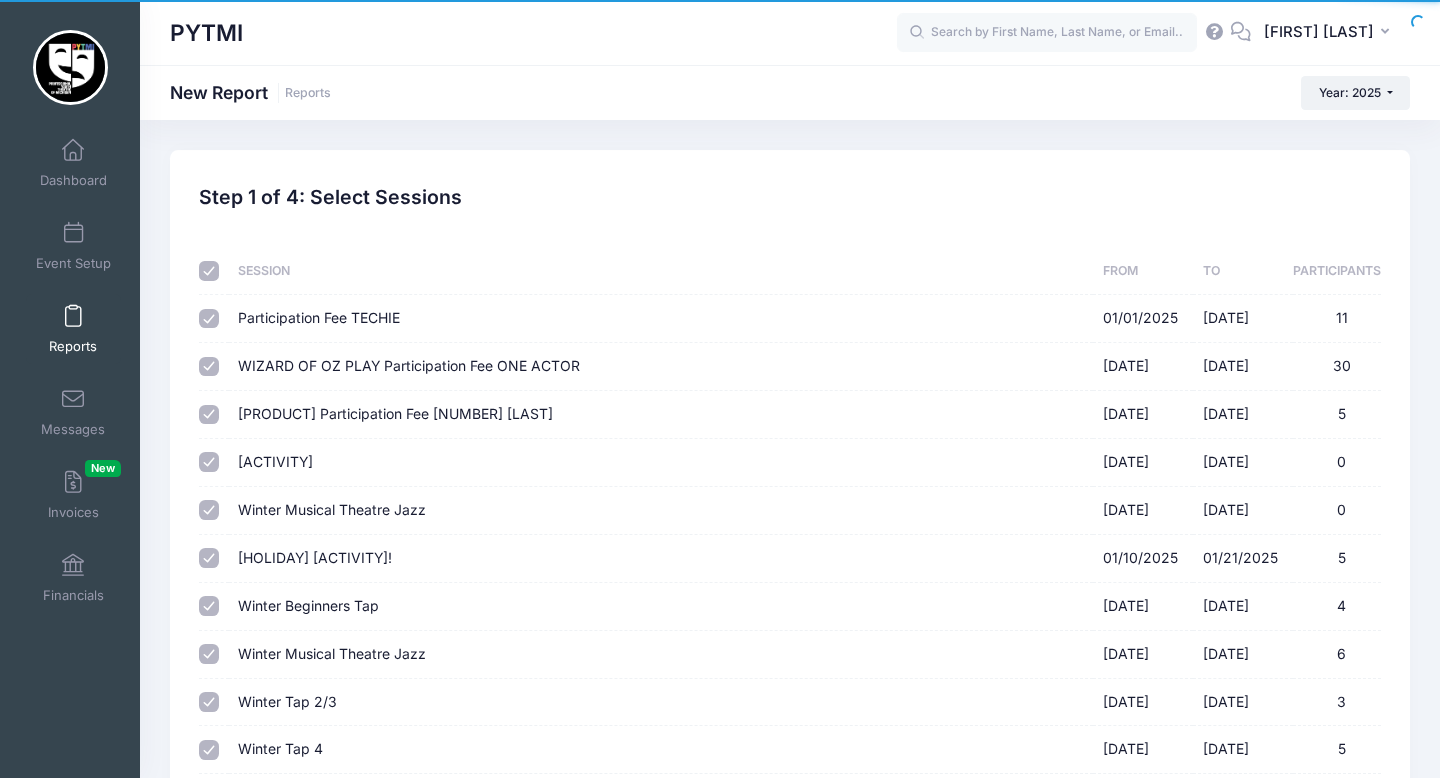 scroll, scrollTop: 0, scrollLeft: 0, axis: both 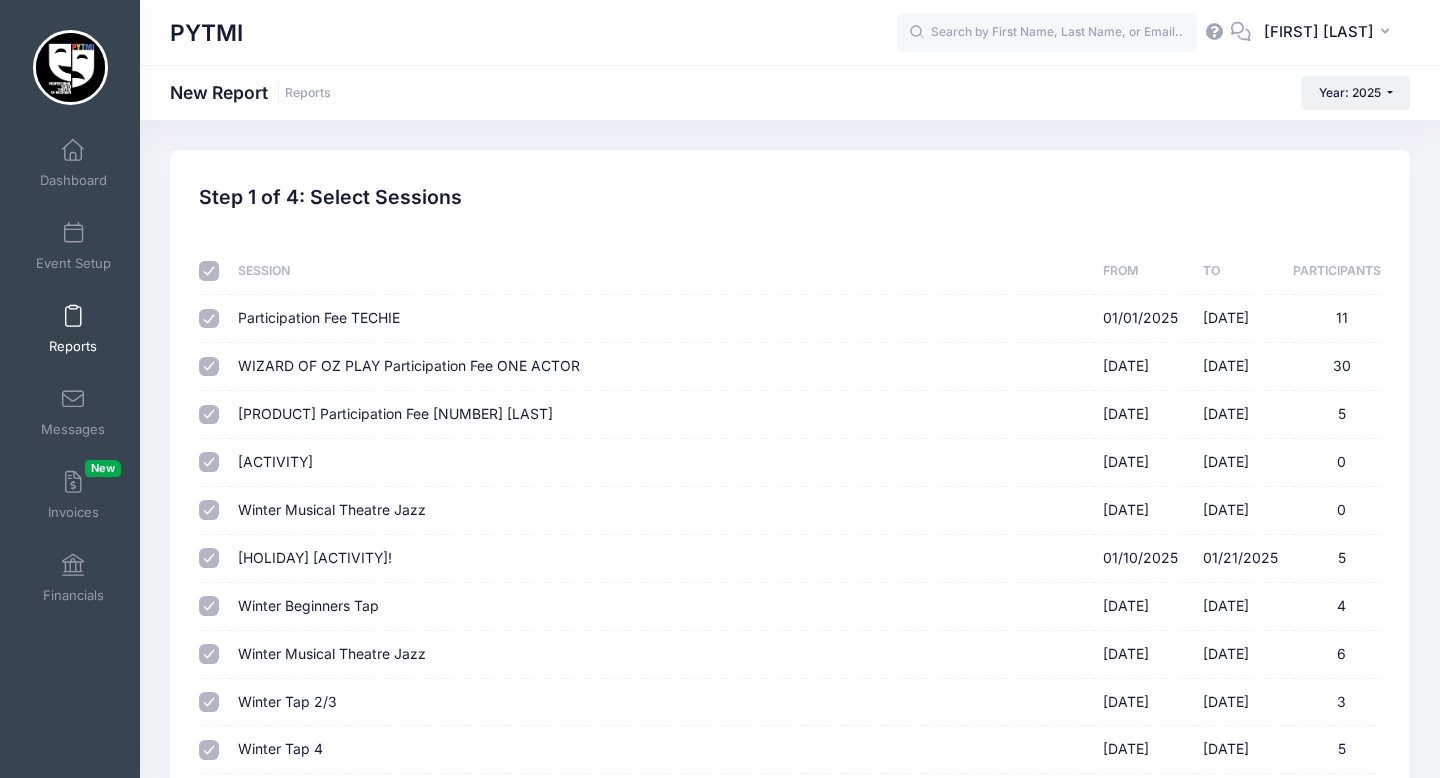 click at bounding box center (209, 271) 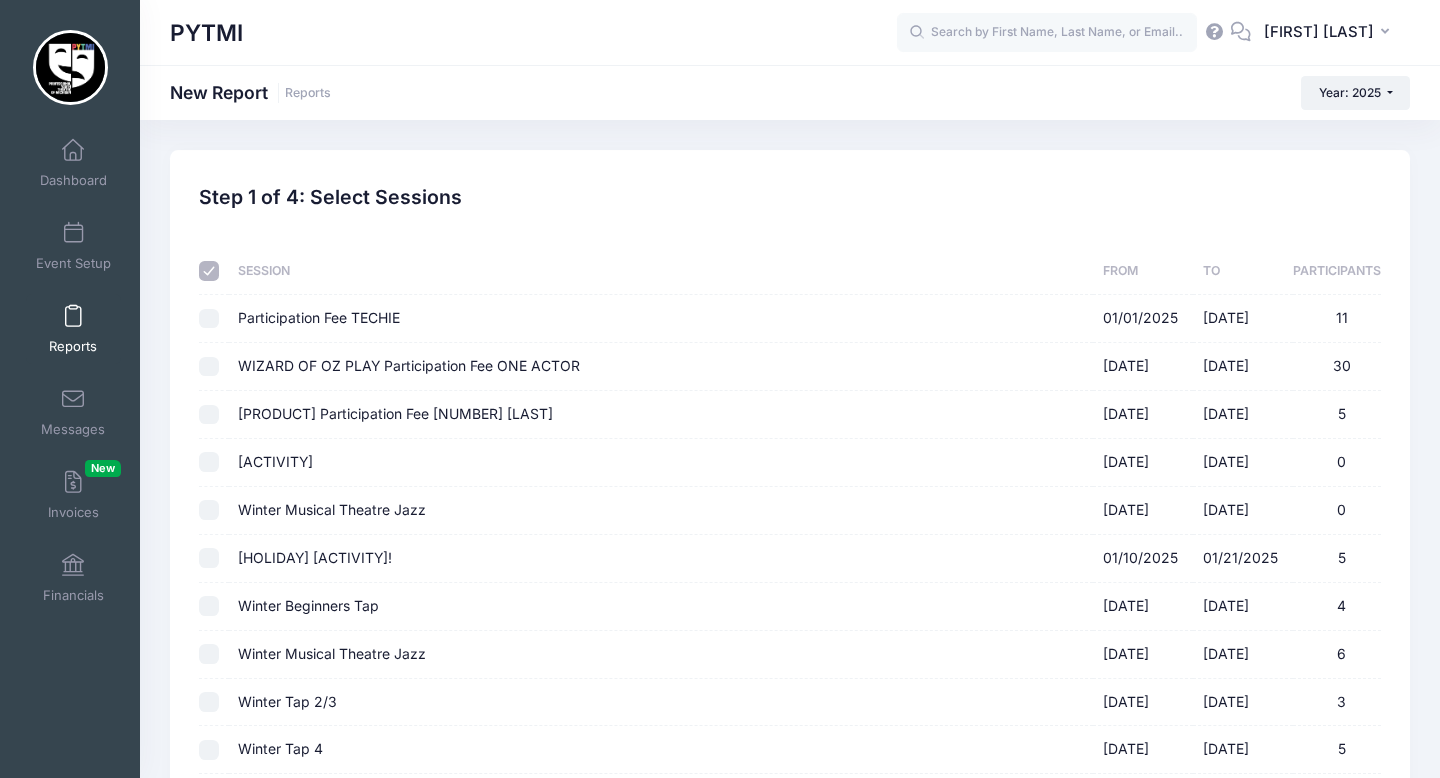 checkbox on "false" 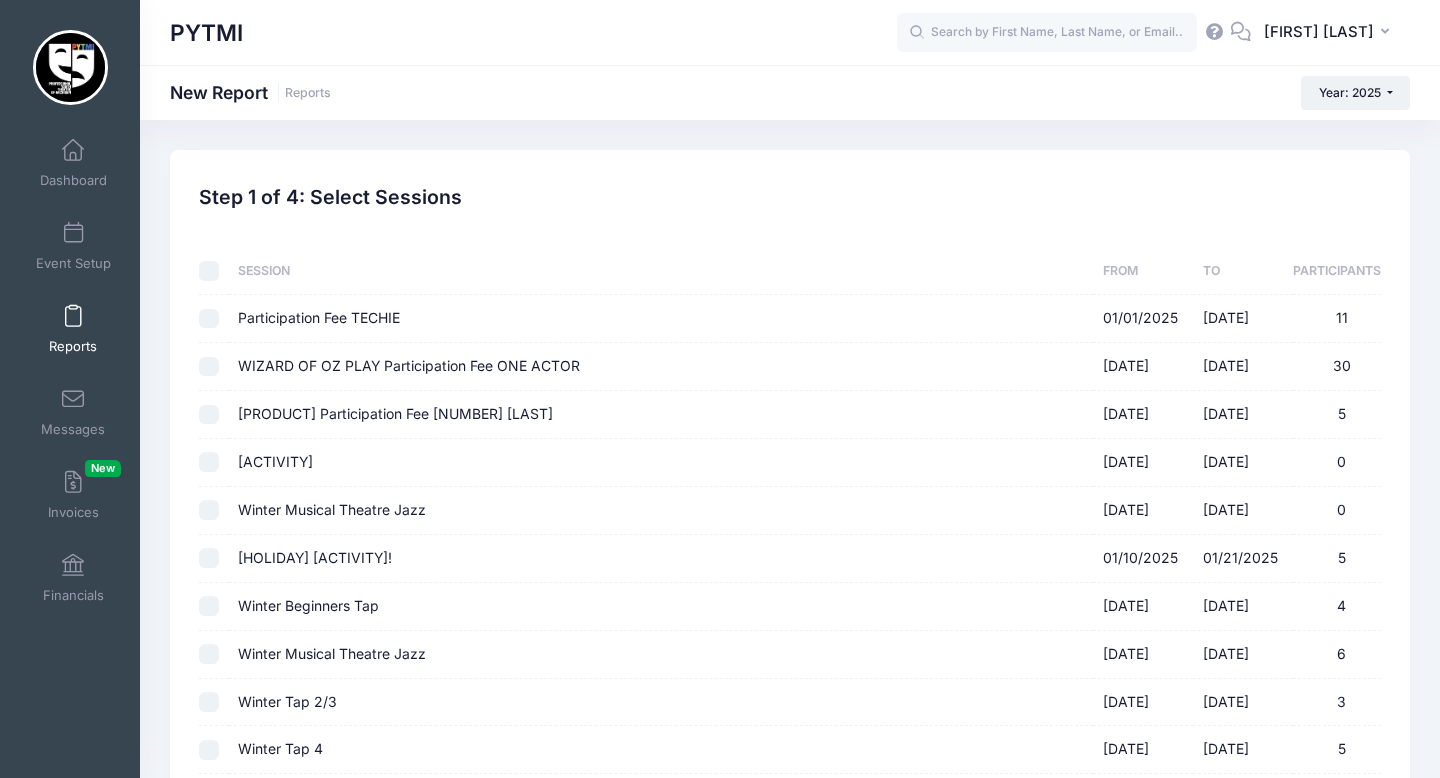 checkbox on "false" 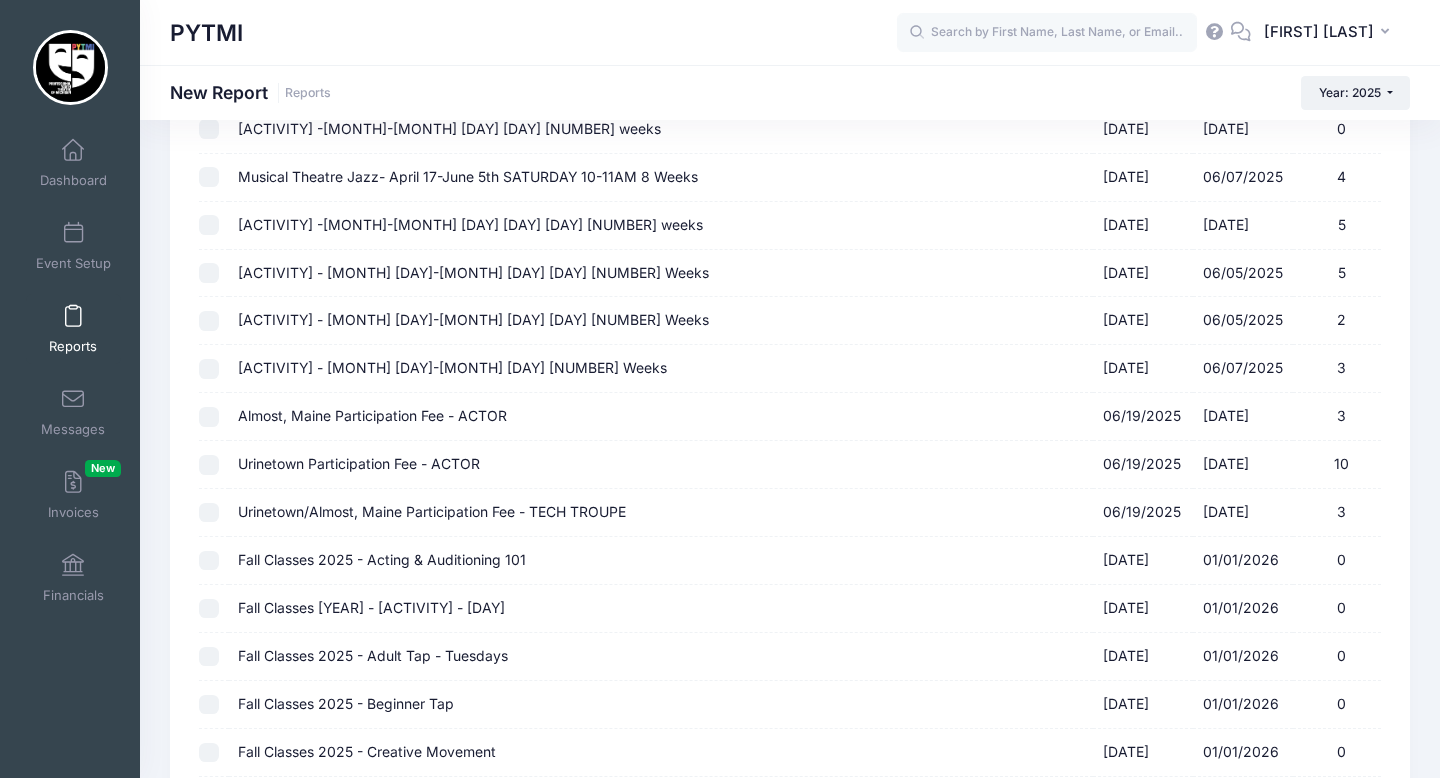 scroll, scrollTop: 2492, scrollLeft: 0, axis: vertical 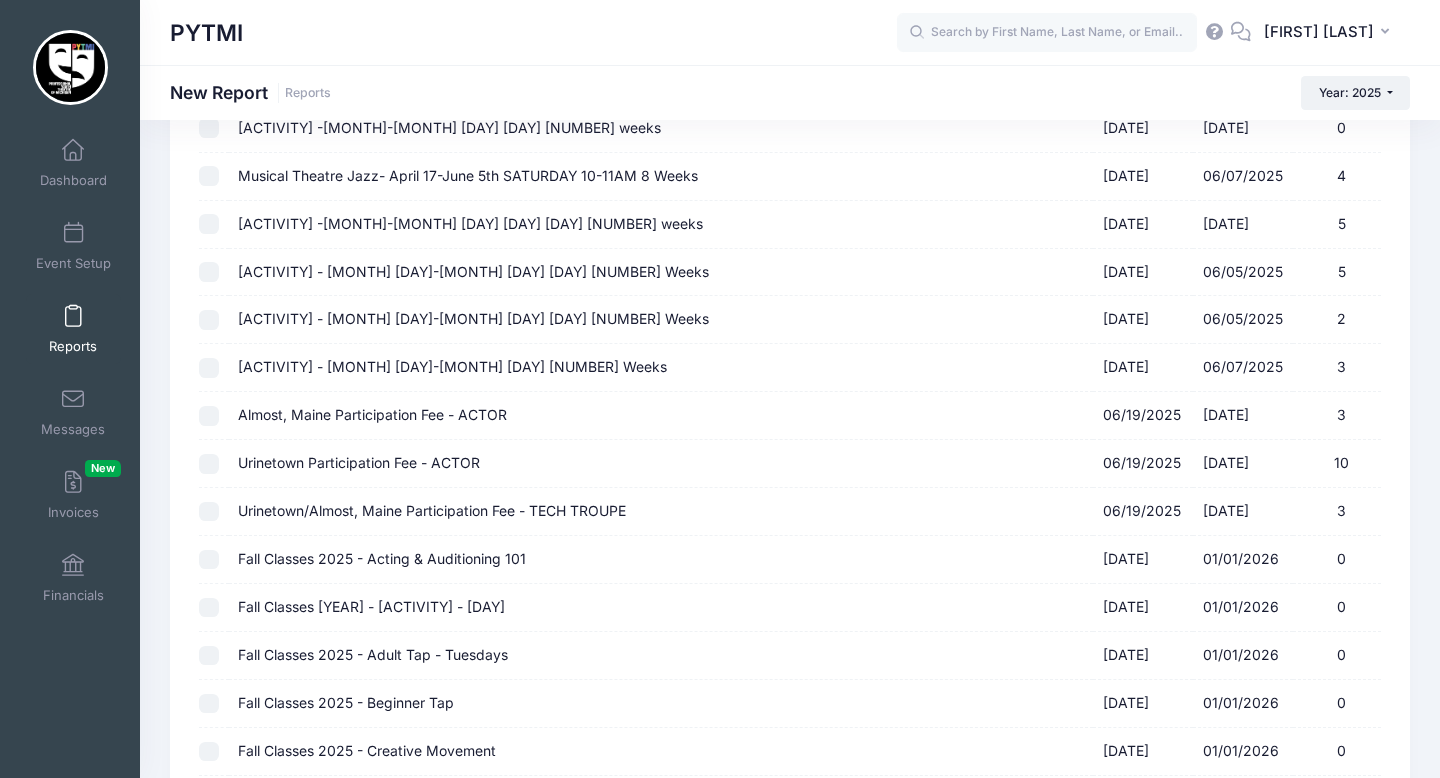 click on "Urinetown Participation Fee - ACTOR 06/19/2025 - 09/30/2025  10" at bounding box center [209, 464] 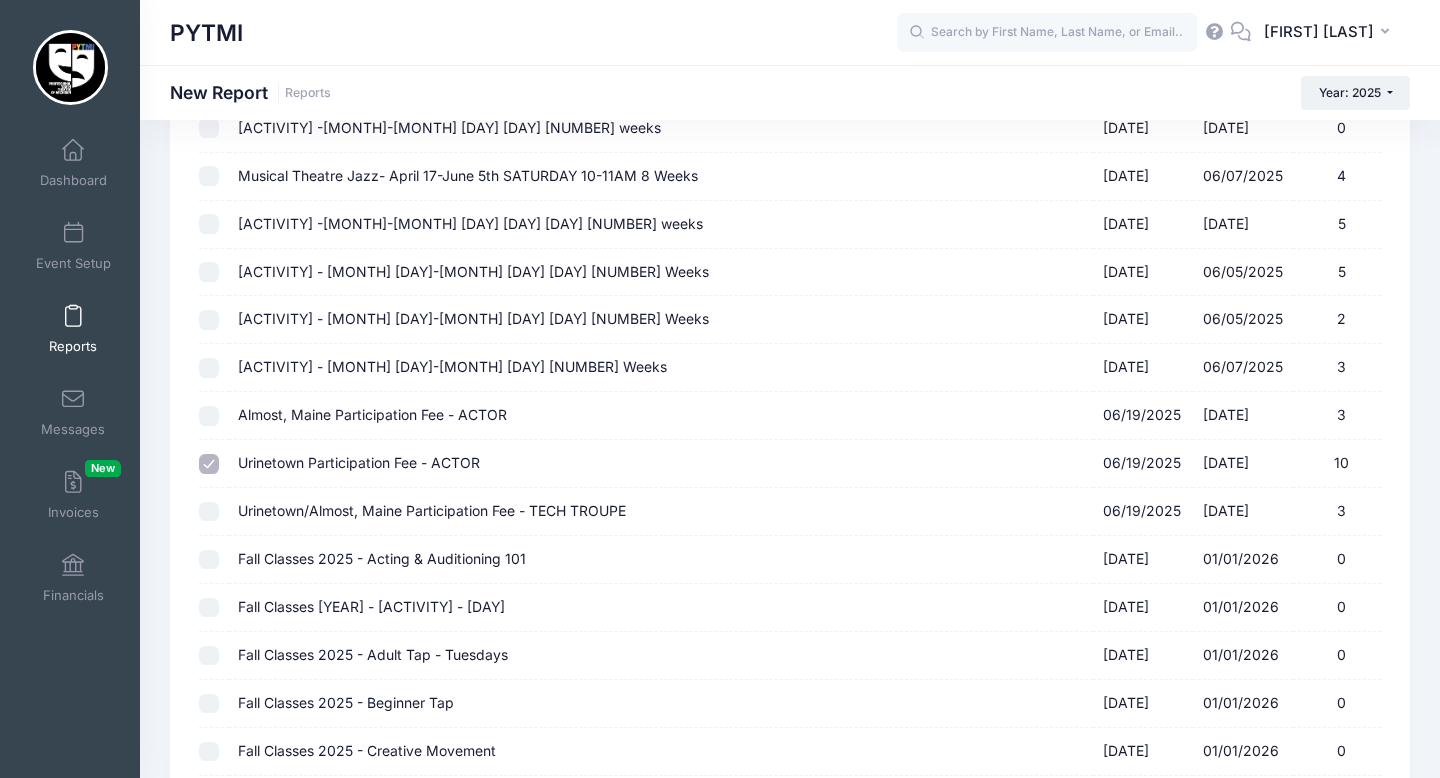 click on "Urinetown/Almost, Maine Participation Fee - TECH TROUPE 06/19/2025 - 09/30/2025  3" at bounding box center (209, 512) 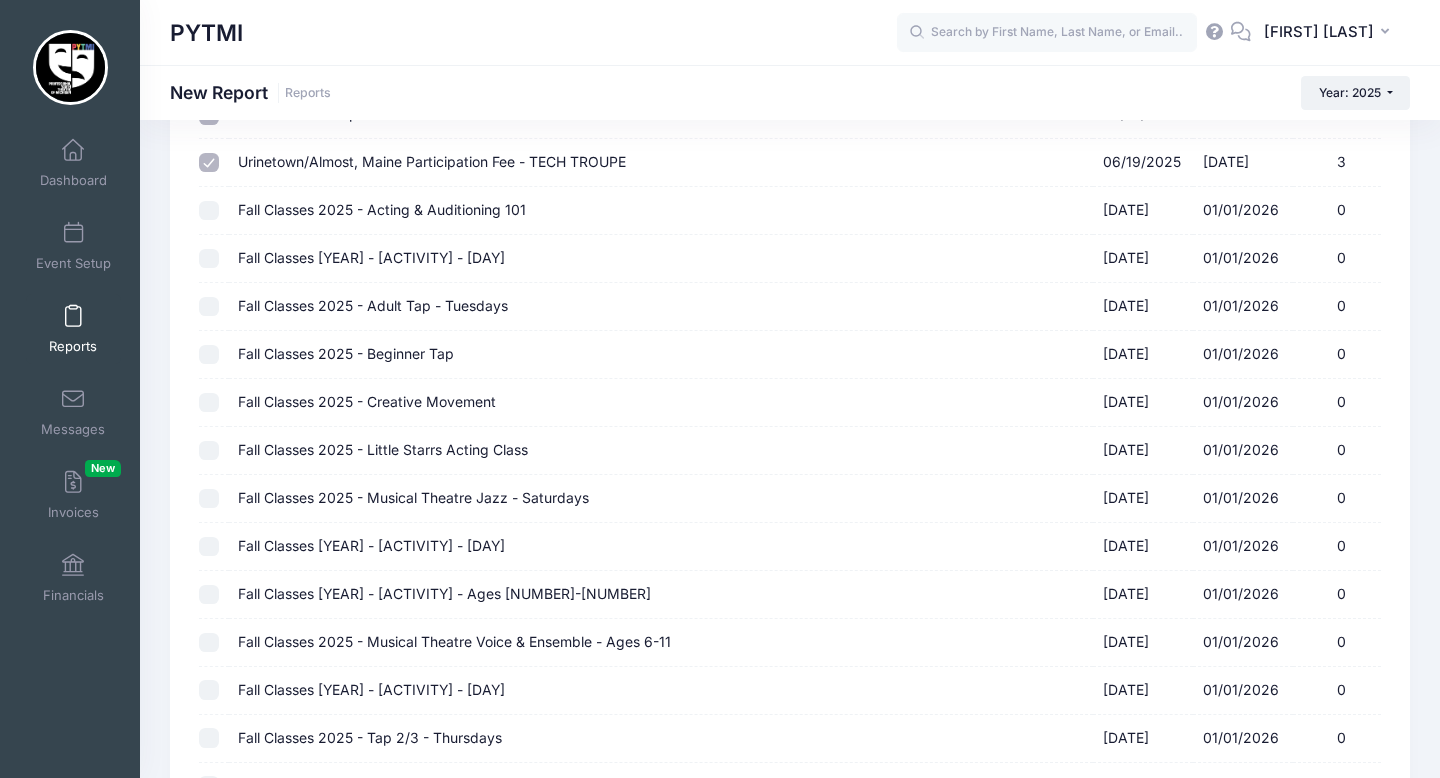 scroll, scrollTop: 3123, scrollLeft: 0, axis: vertical 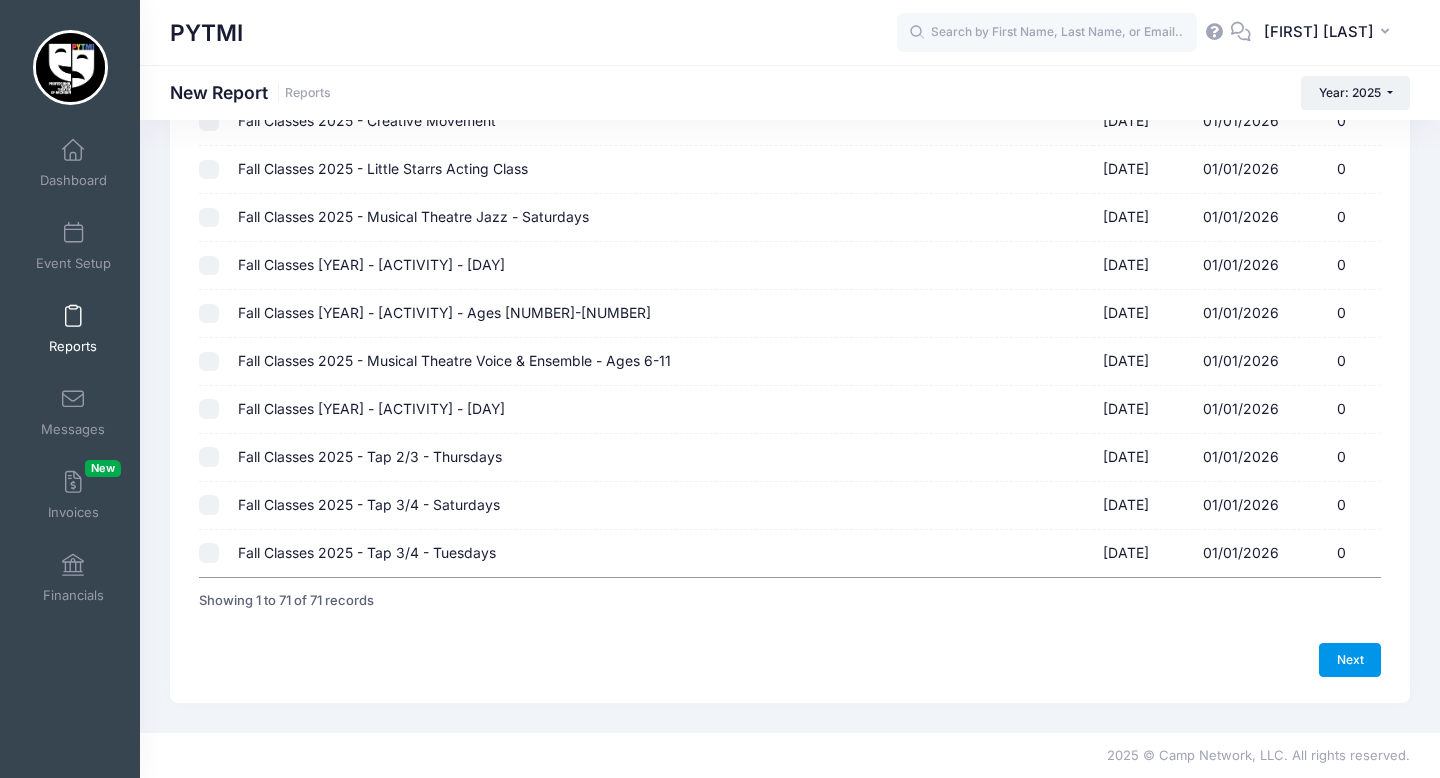 click on "Next" at bounding box center [1350, 660] 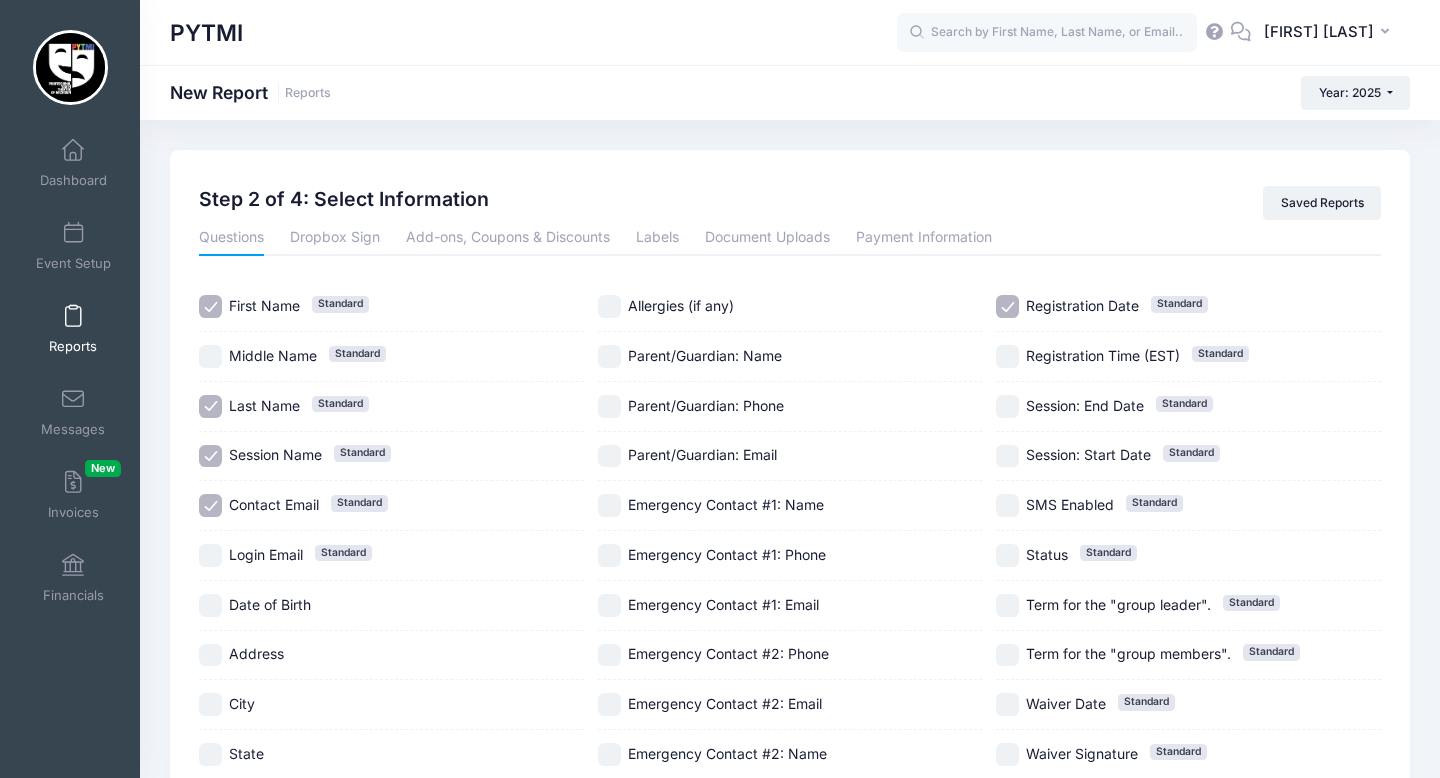 scroll, scrollTop: 256, scrollLeft: 0, axis: vertical 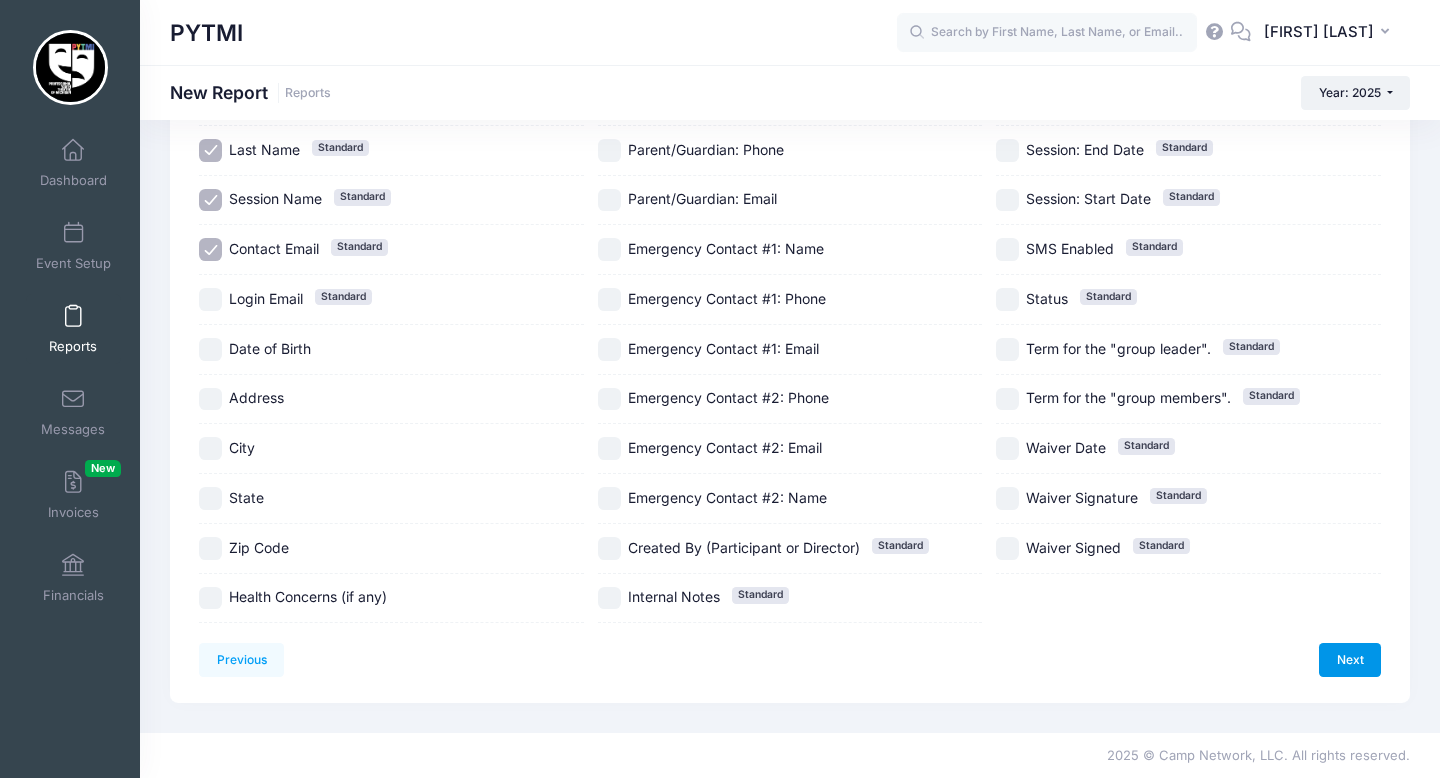 click on "Next" at bounding box center [1350, 660] 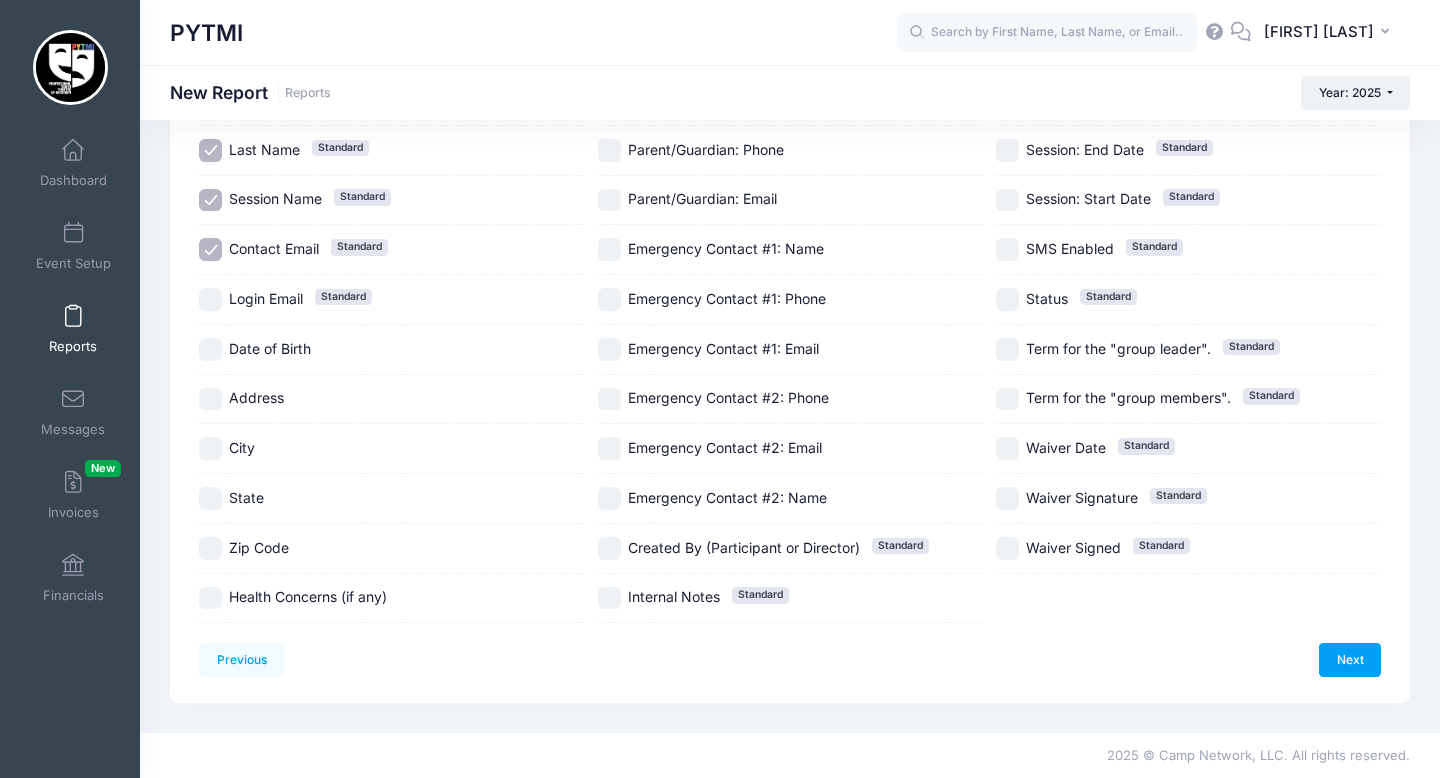 scroll, scrollTop: 0, scrollLeft: 0, axis: both 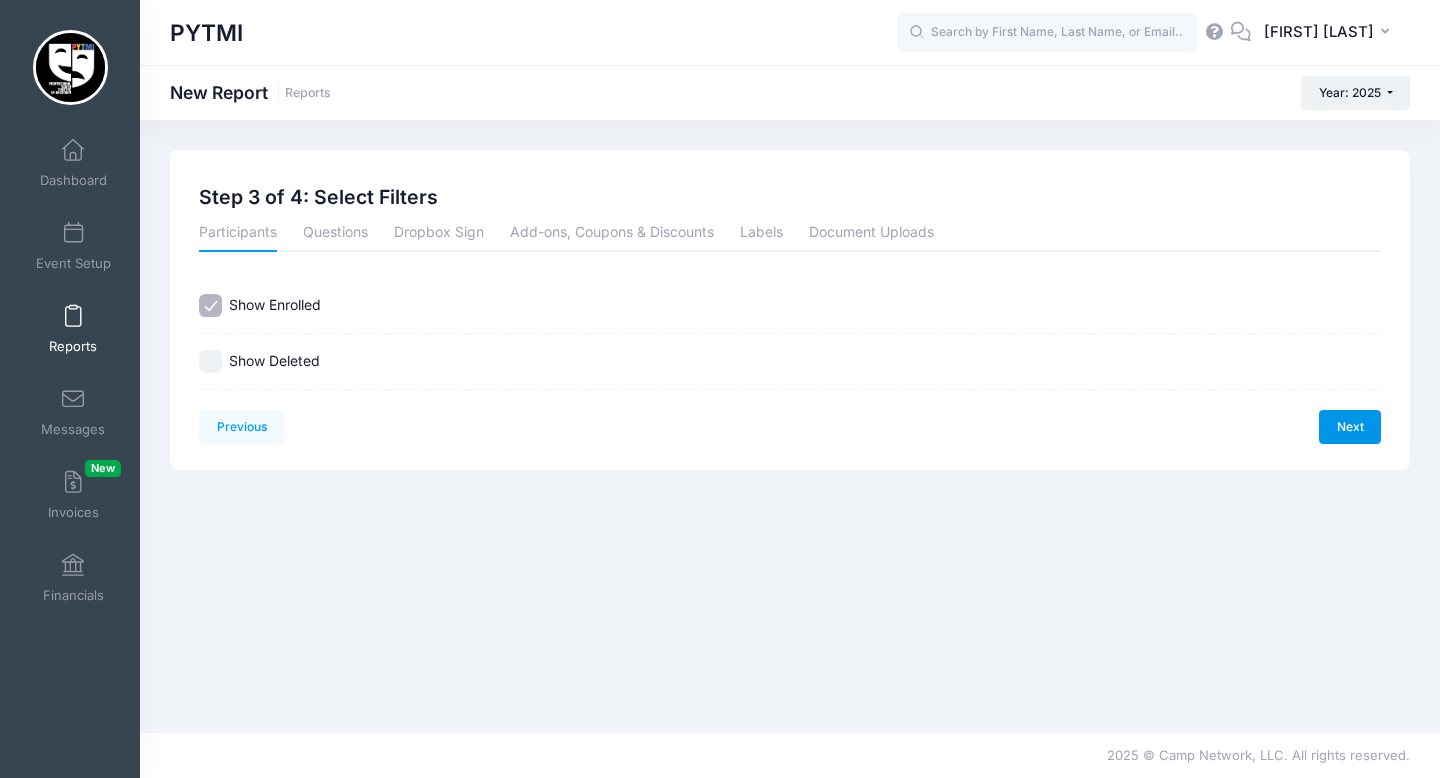 click on "Next" at bounding box center (1350, 427) 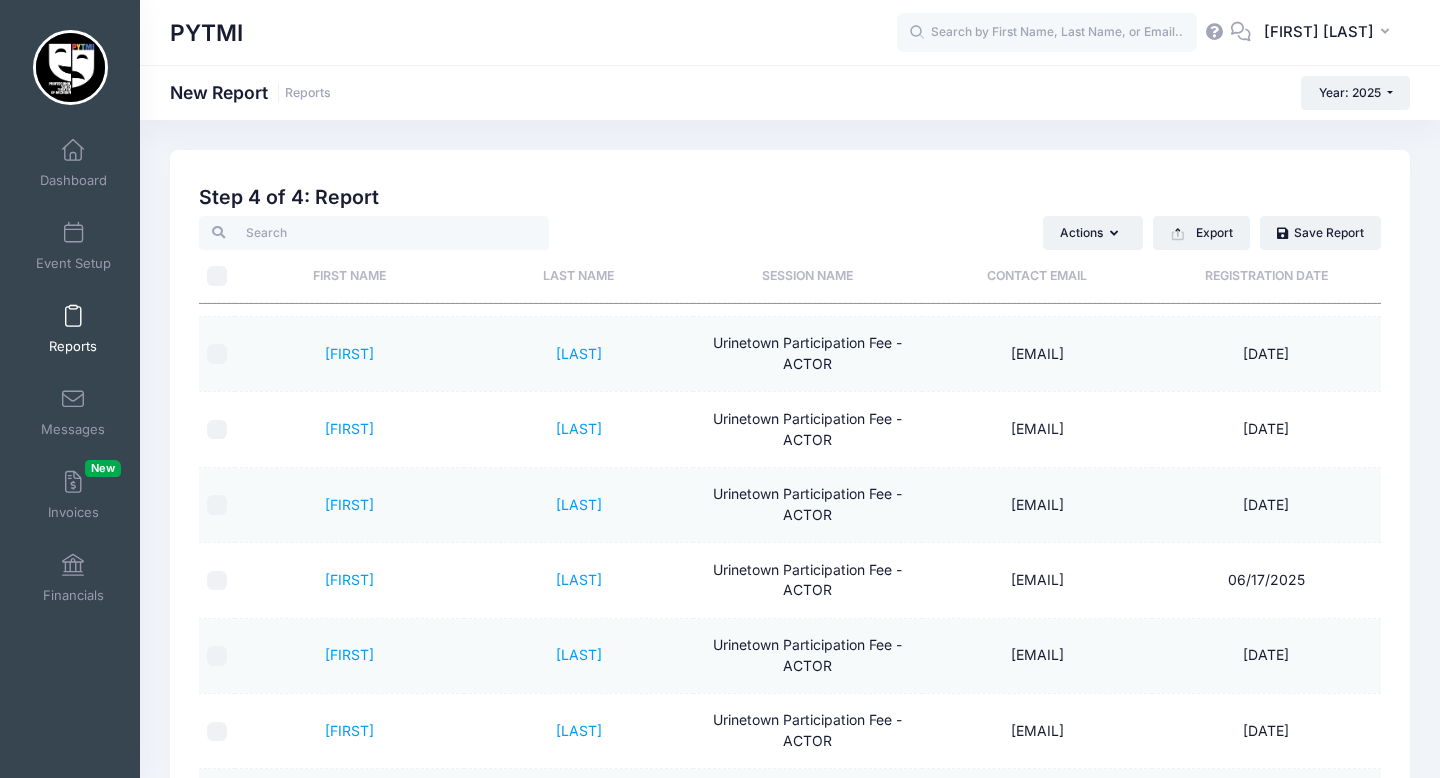 scroll, scrollTop: 0, scrollLeft: 0, axis: both 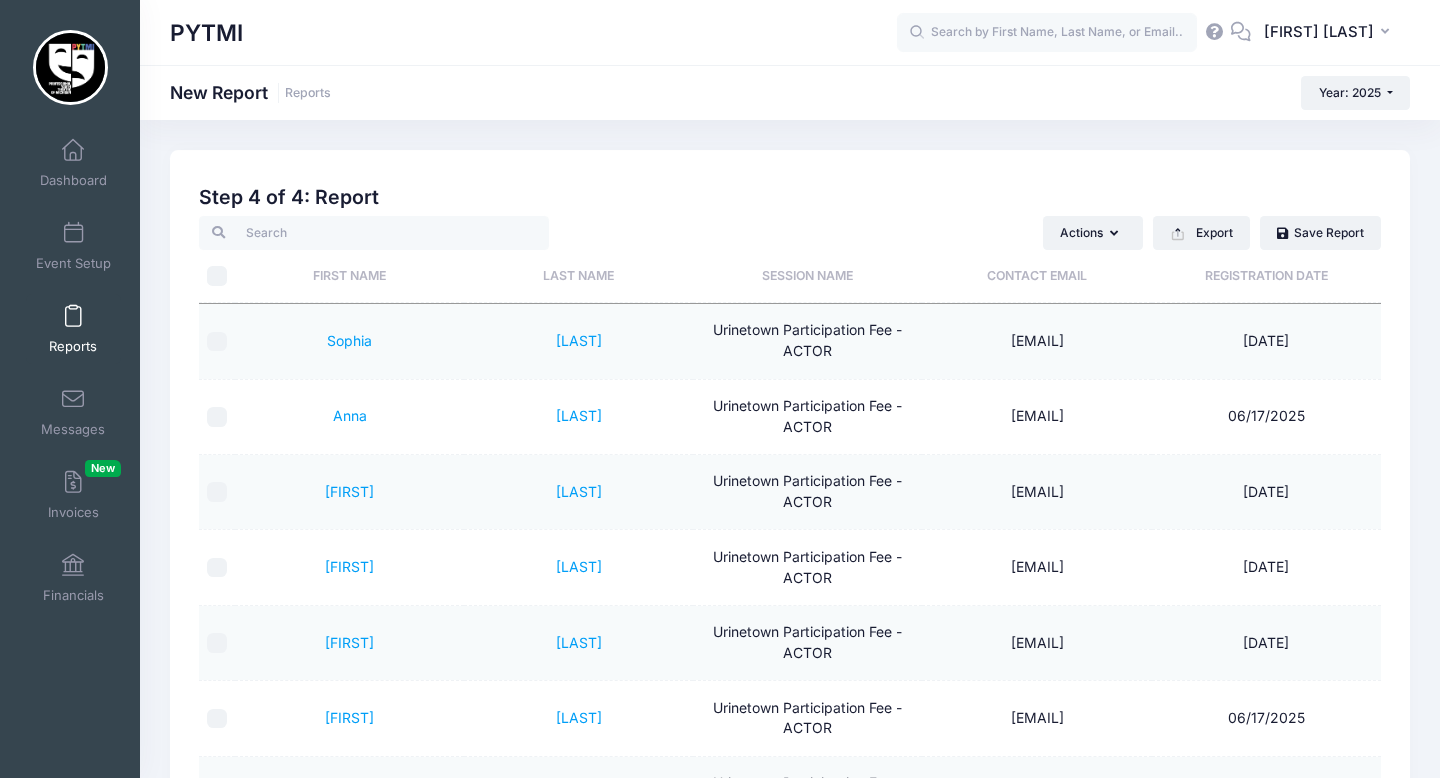 click on "Registration Date" at bounding box center (1266, 276) 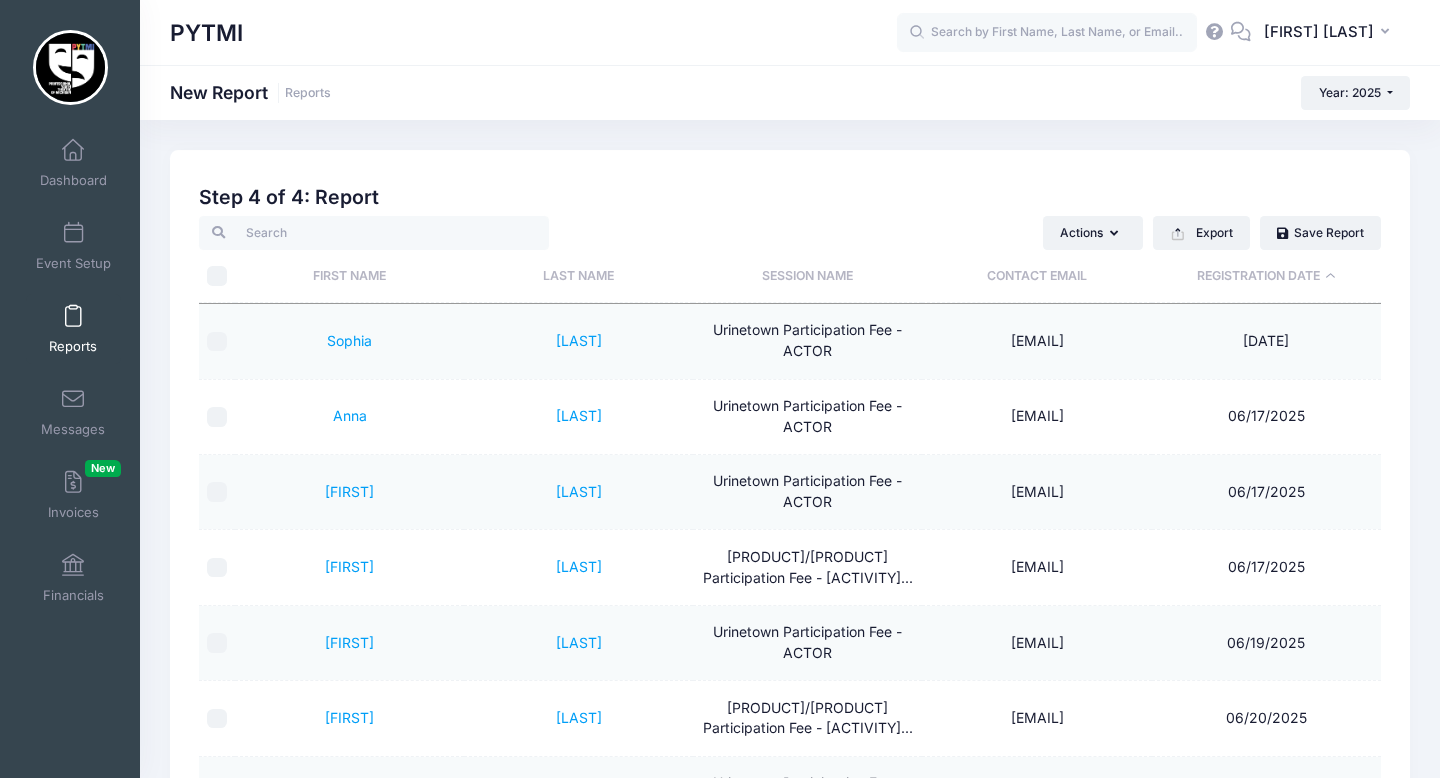 click on "Registration Date" at bounding box center [1266, 276] 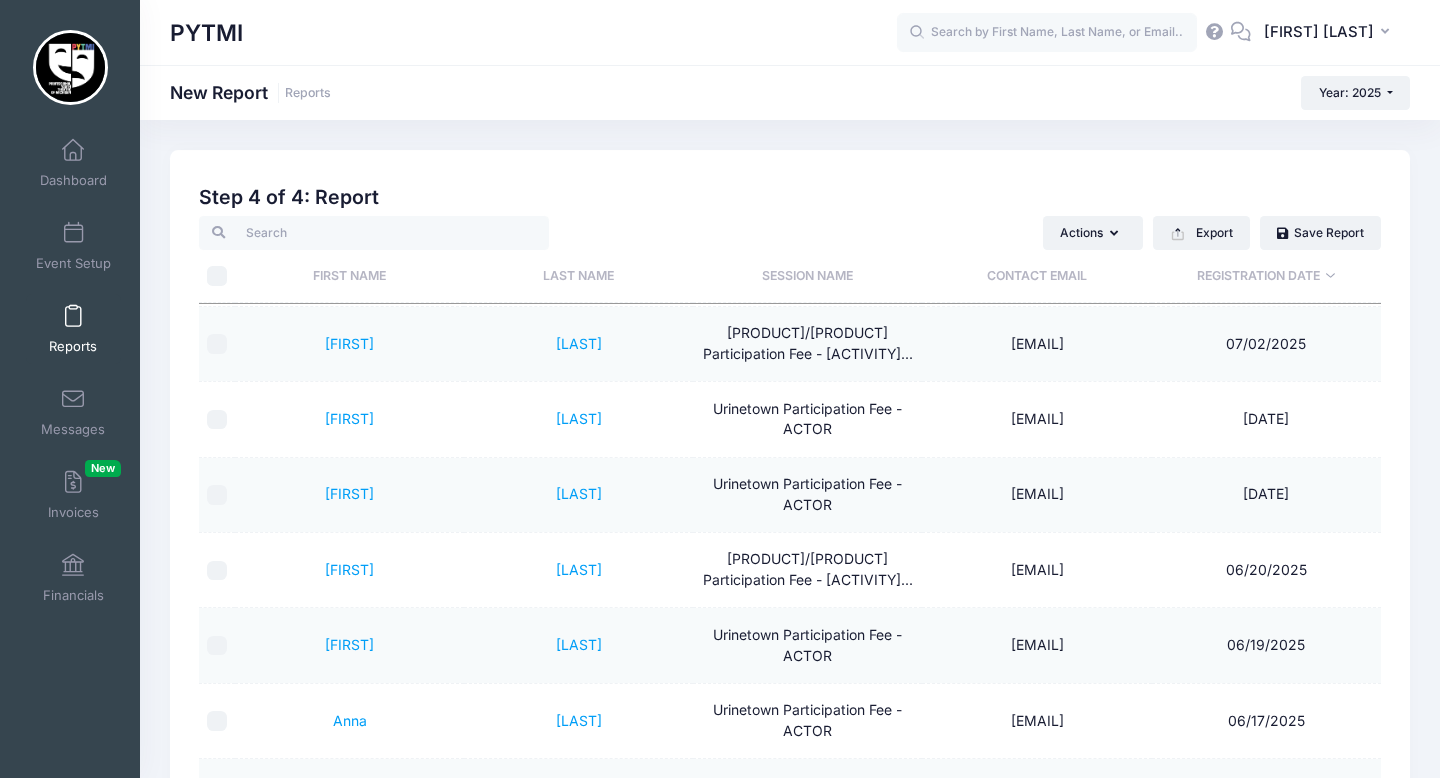 scroll, scrollTop: 357, scrollLeft: 0, axis: vertical 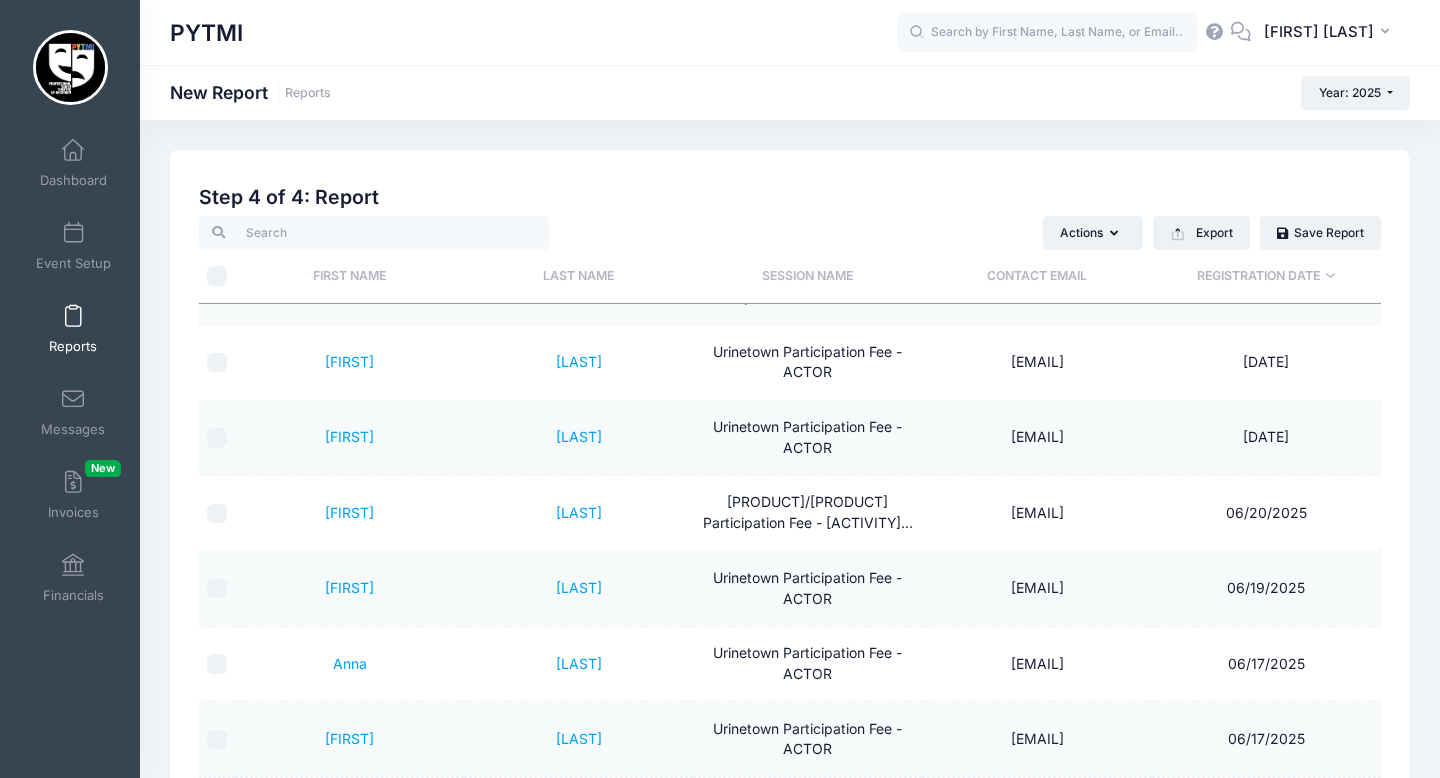 click on "Registration Date" at bounding box center [1266, 276] 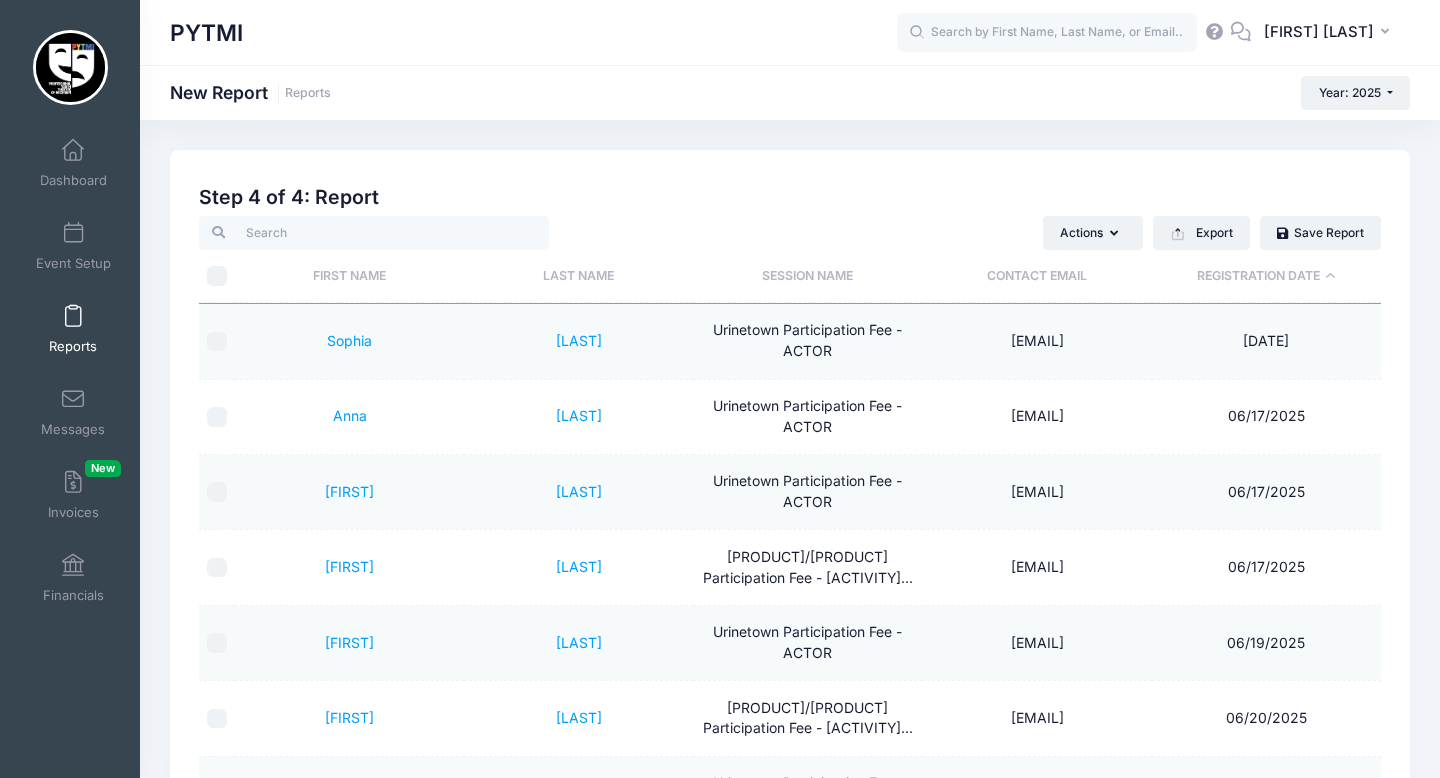 click on "Registration Date" at bounding box center [1266, 276] 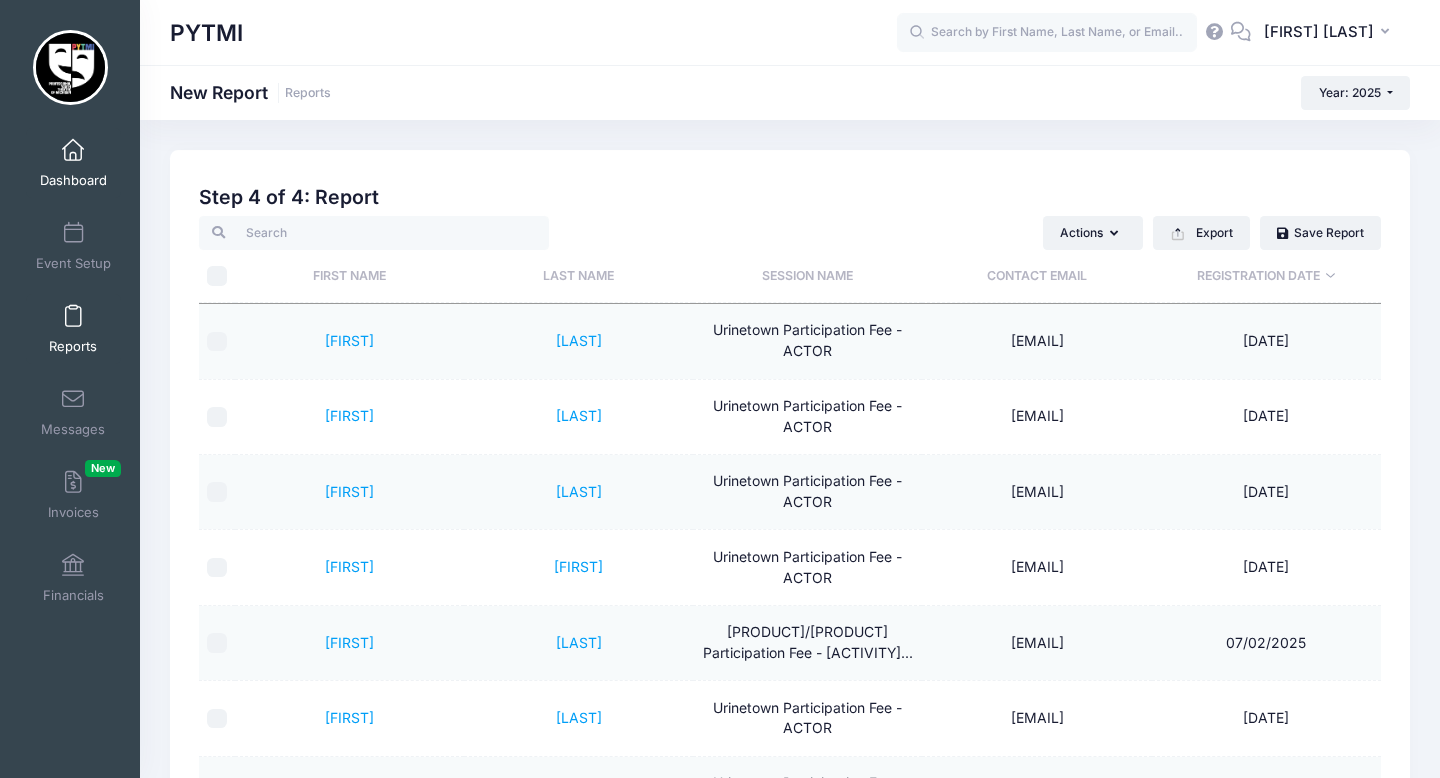 click at bounding box center [73, 151] 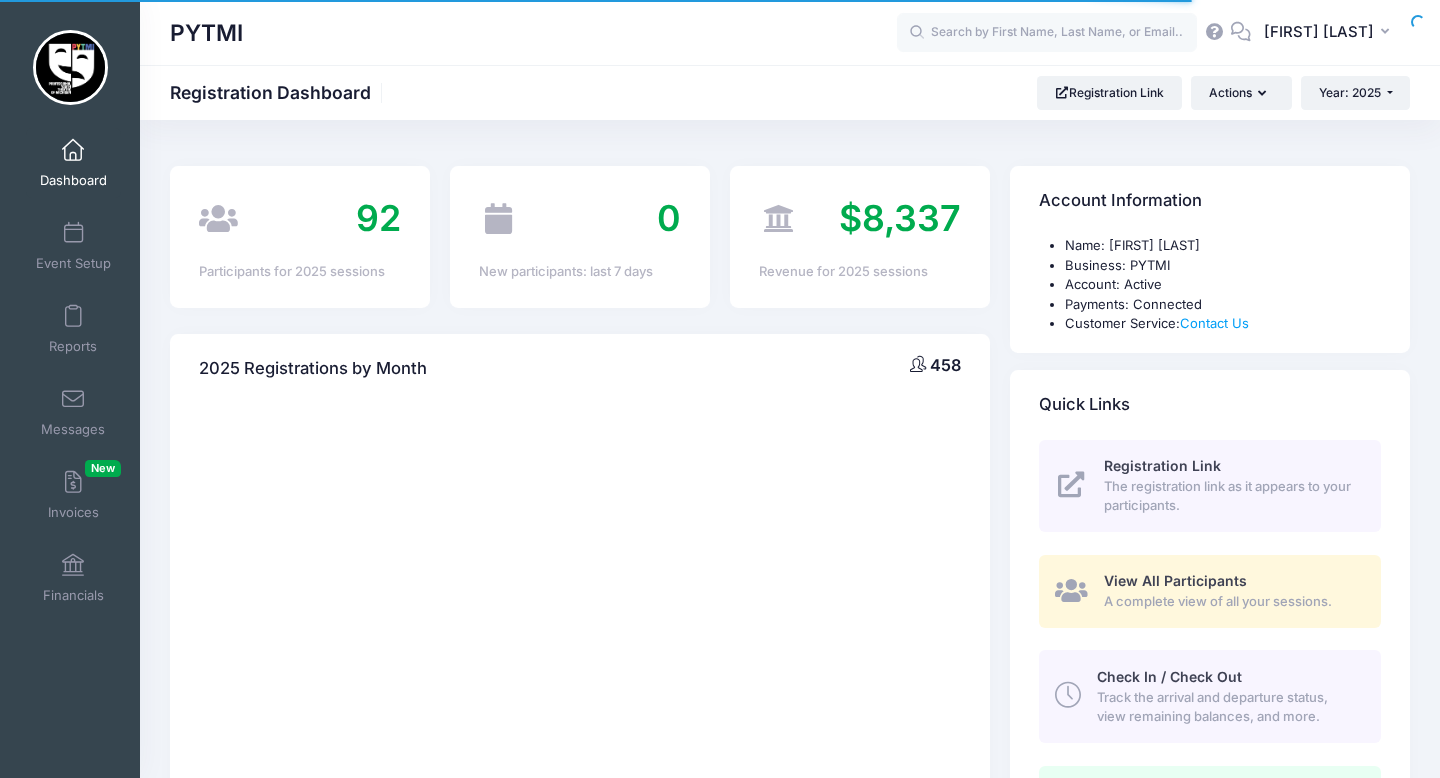 scroll, scrollTop: 0, scrollLeft: 0, axis: both 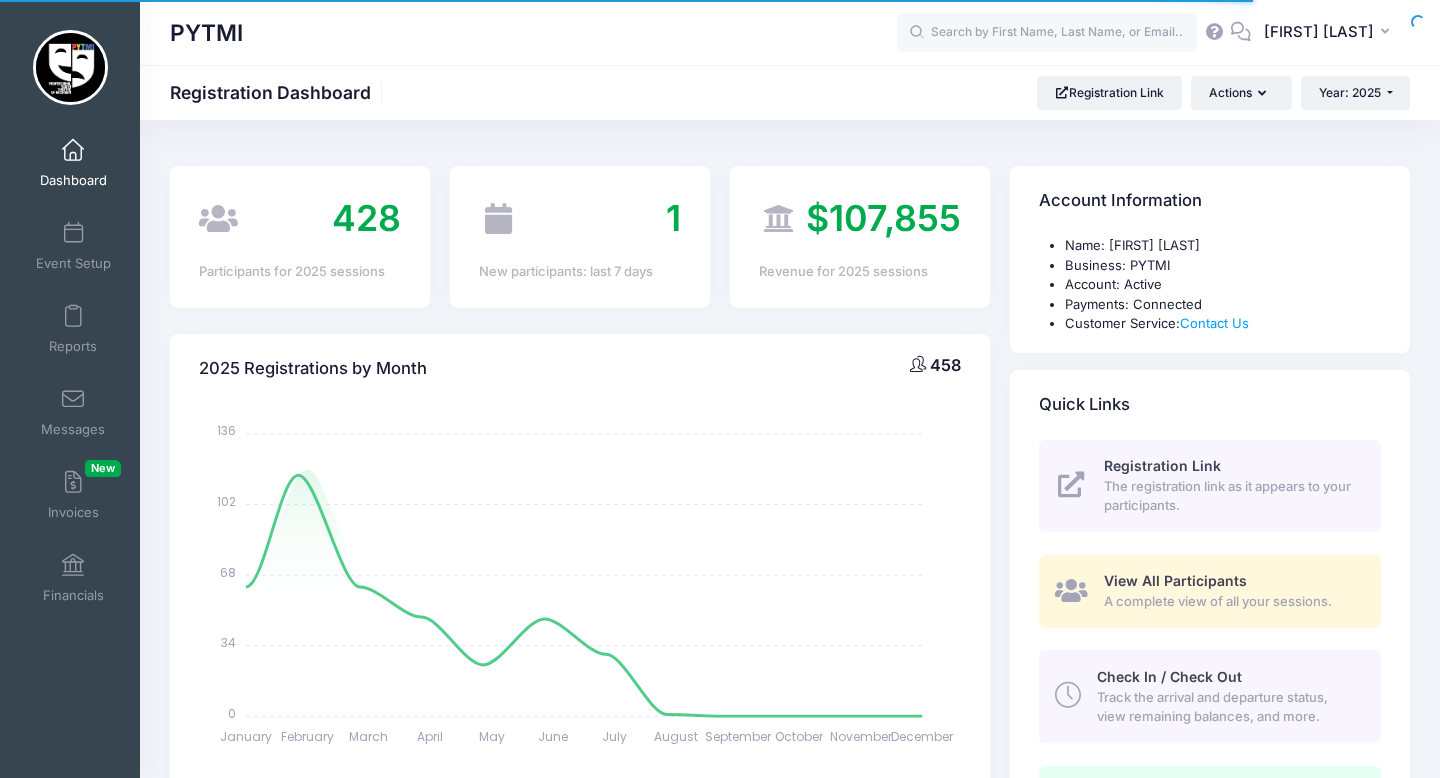 select 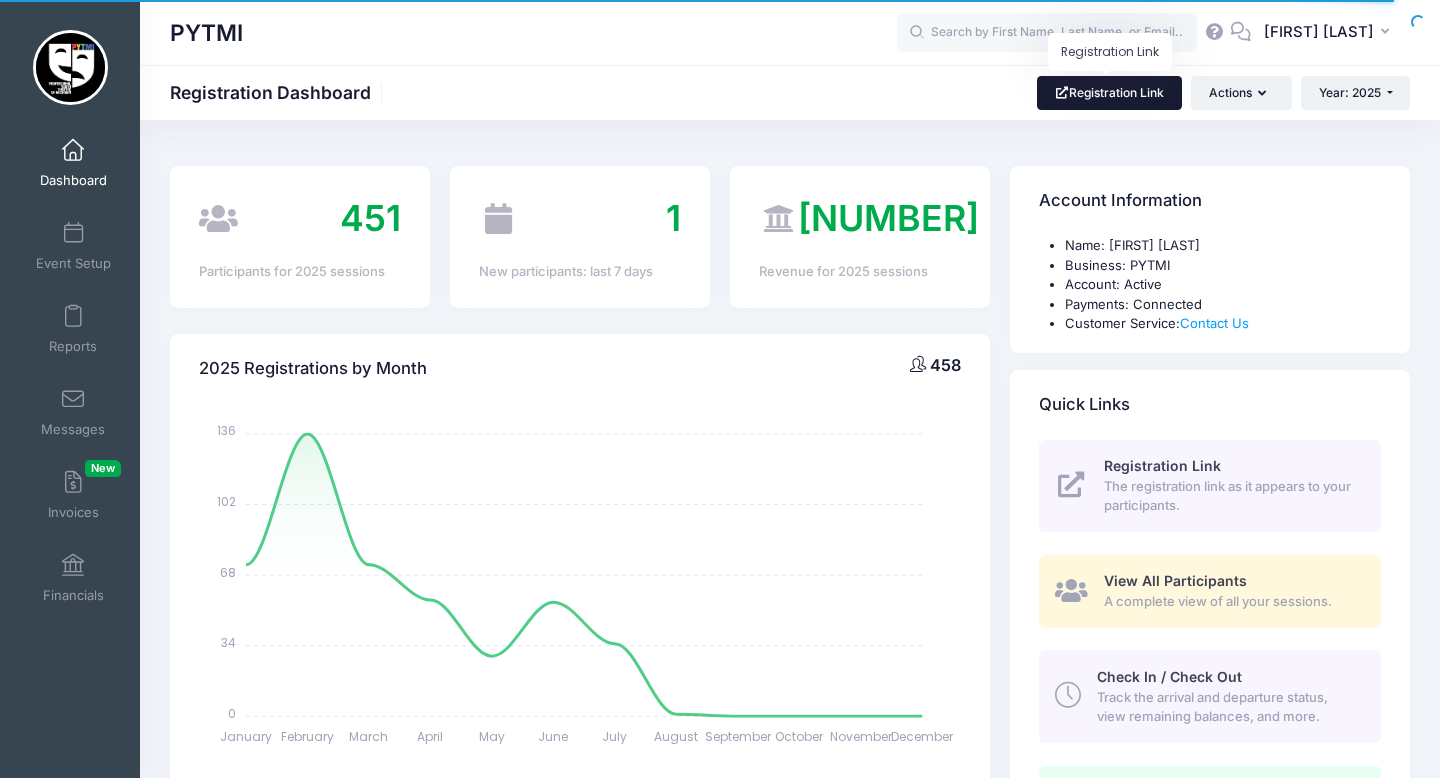 click on "Registration Link" at bounding box center [1109, 93] 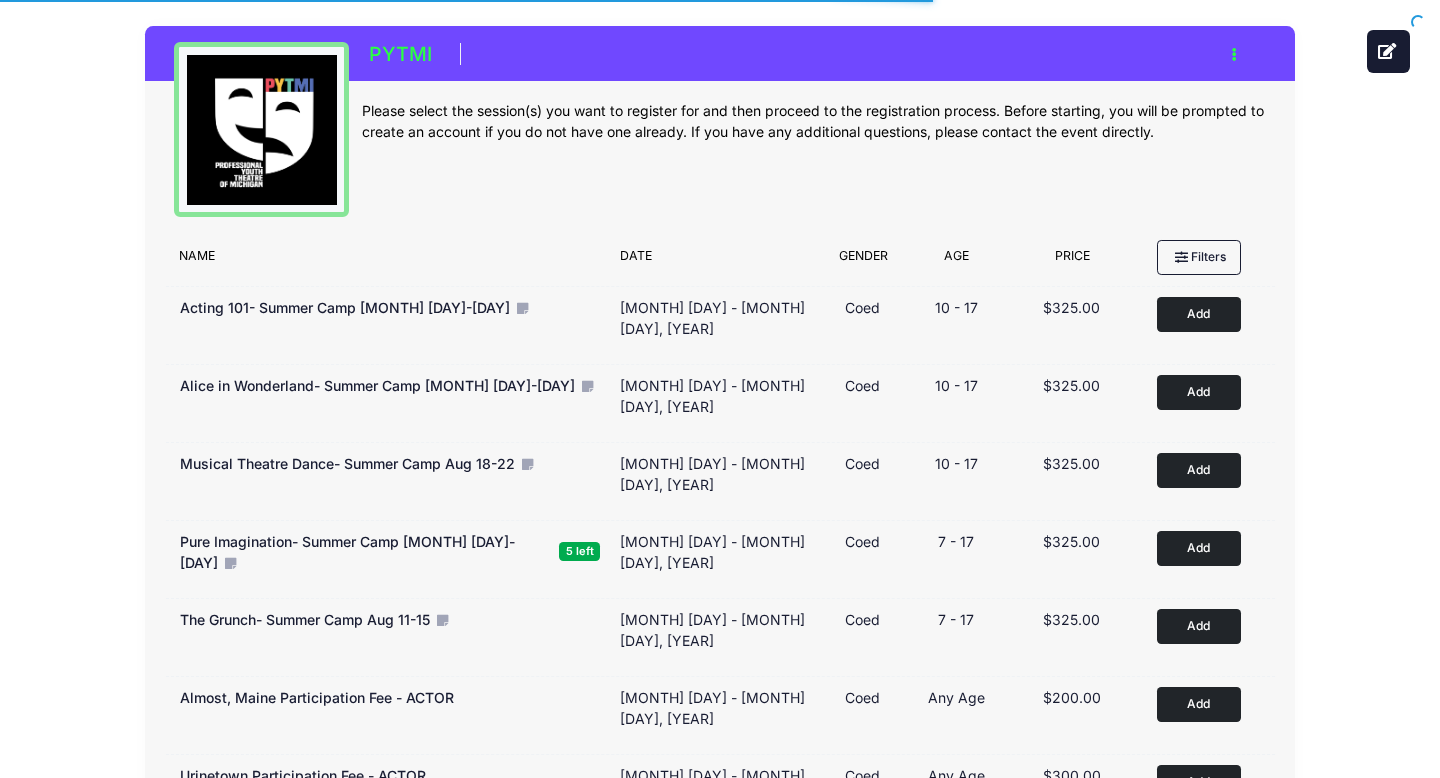 scroll, scrollTop: 0, scrollLeft: 0, axis: both 